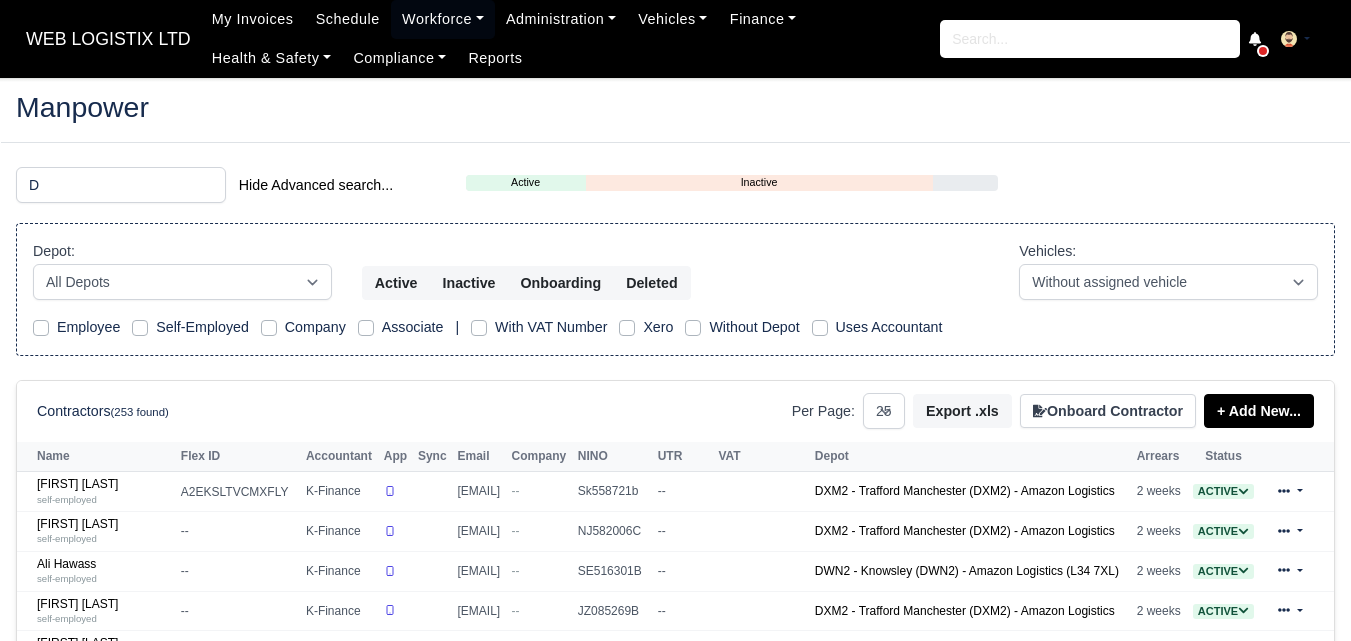 select on "25" 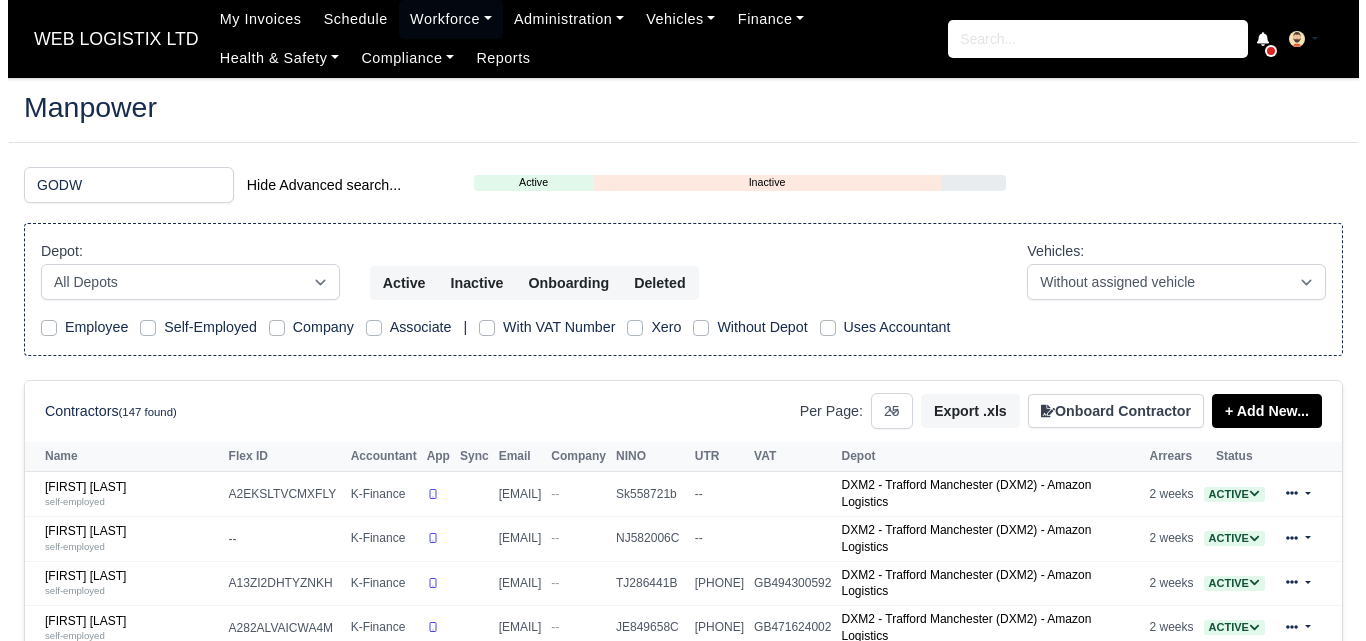 scroll, scrollTop: 0, scrollLeft: 0, axis: both 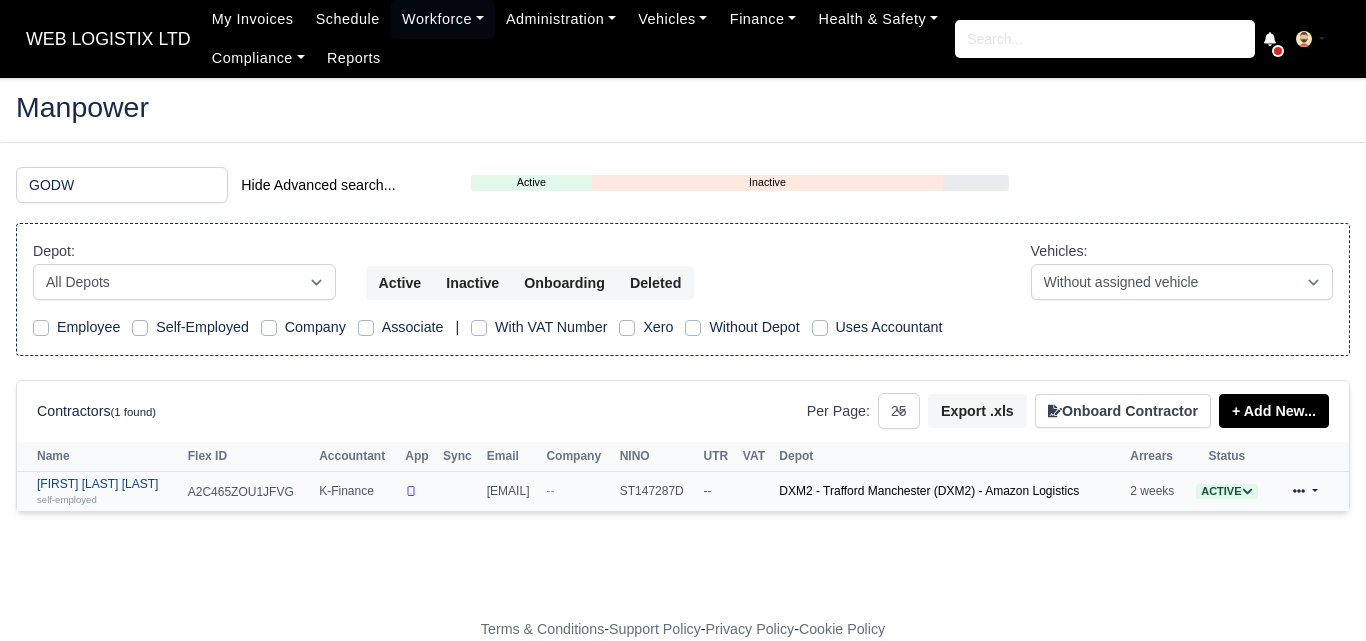 type on "GODW" 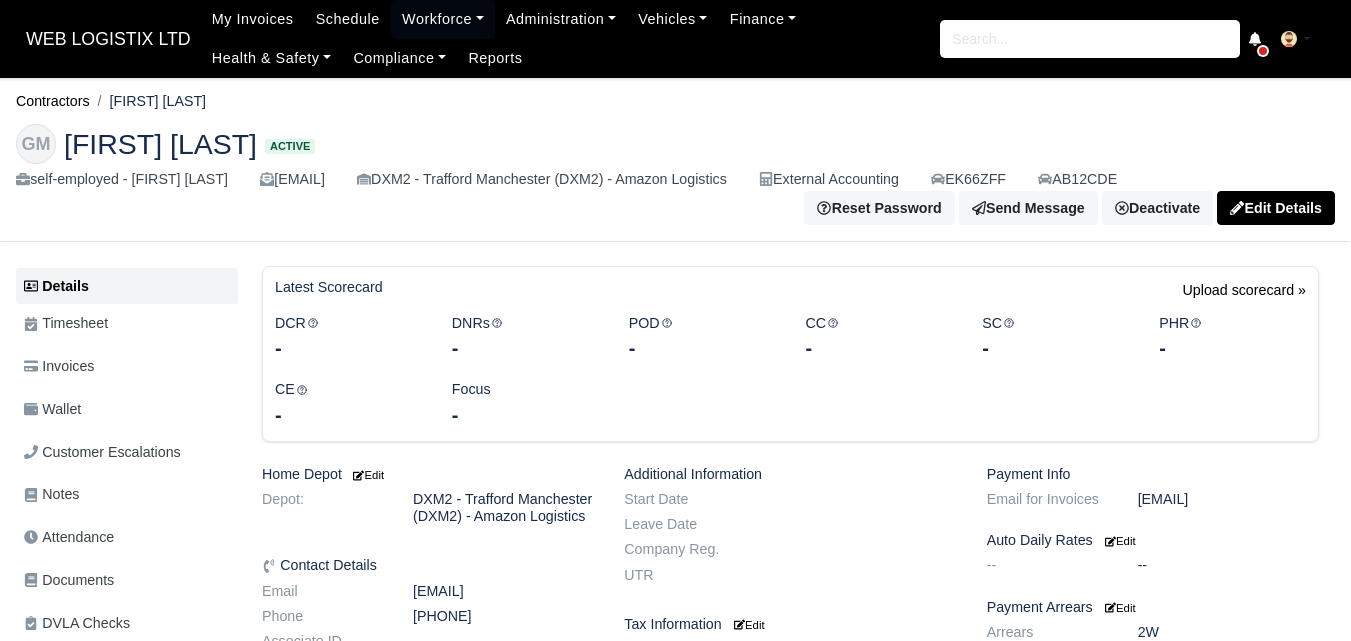 click on "Wallet" at bounding box center [52, 409] 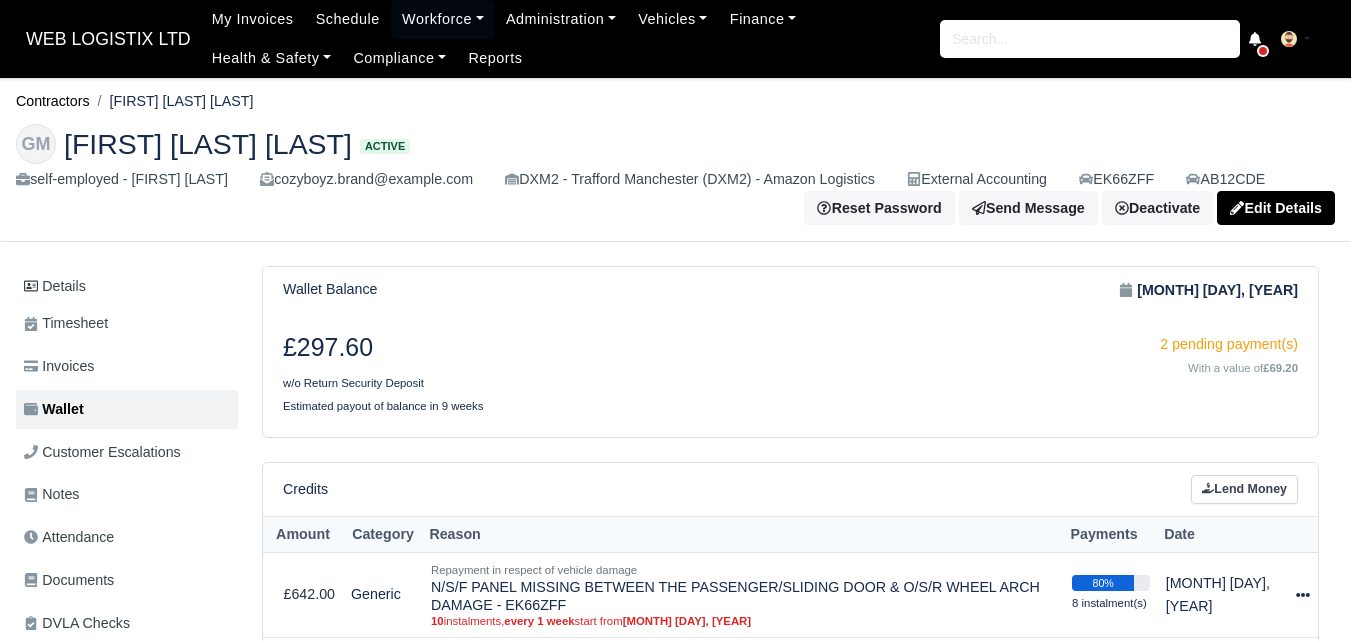 scroll, scrollTop: 0, scrollLeft: 0, axis: both 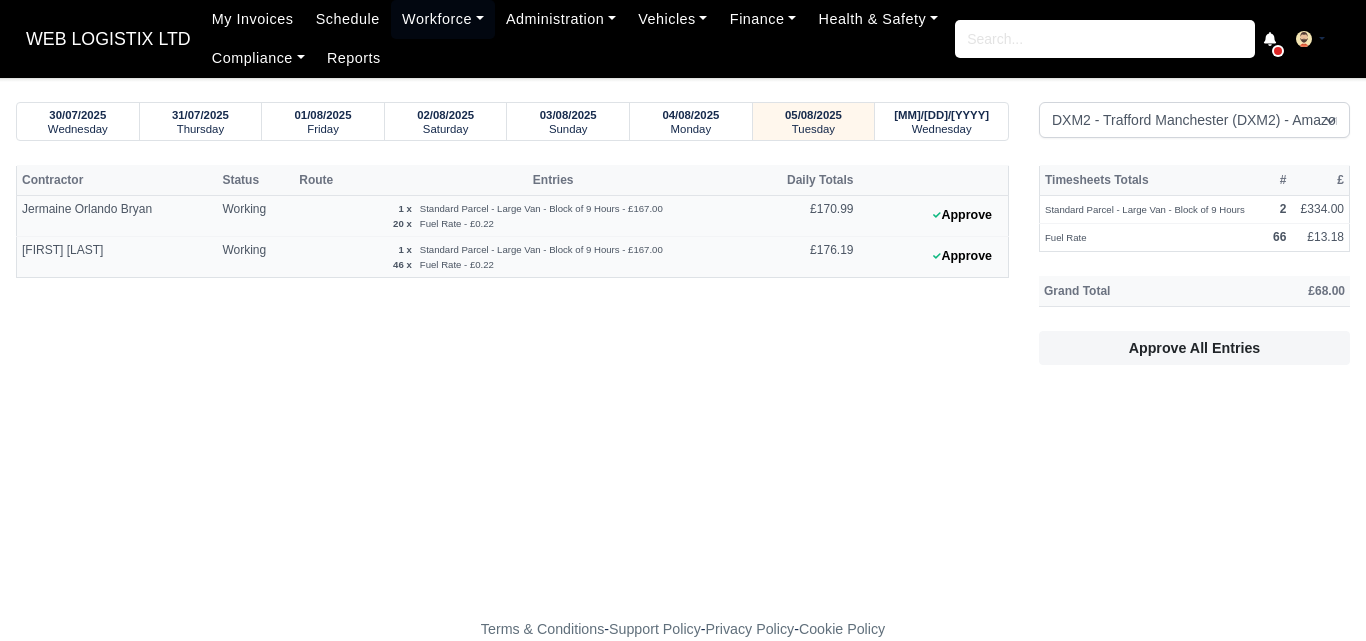 select on "1" 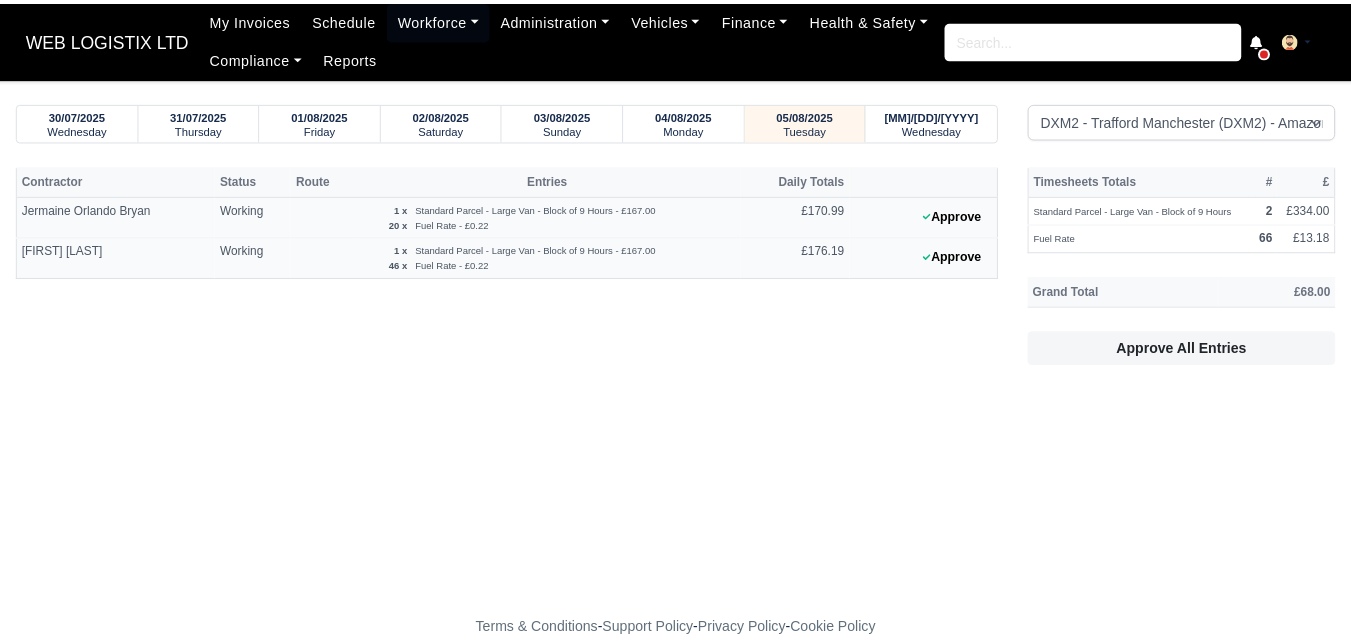 scroll, scrollTop: 0, scrollLeft: 0, axis: both 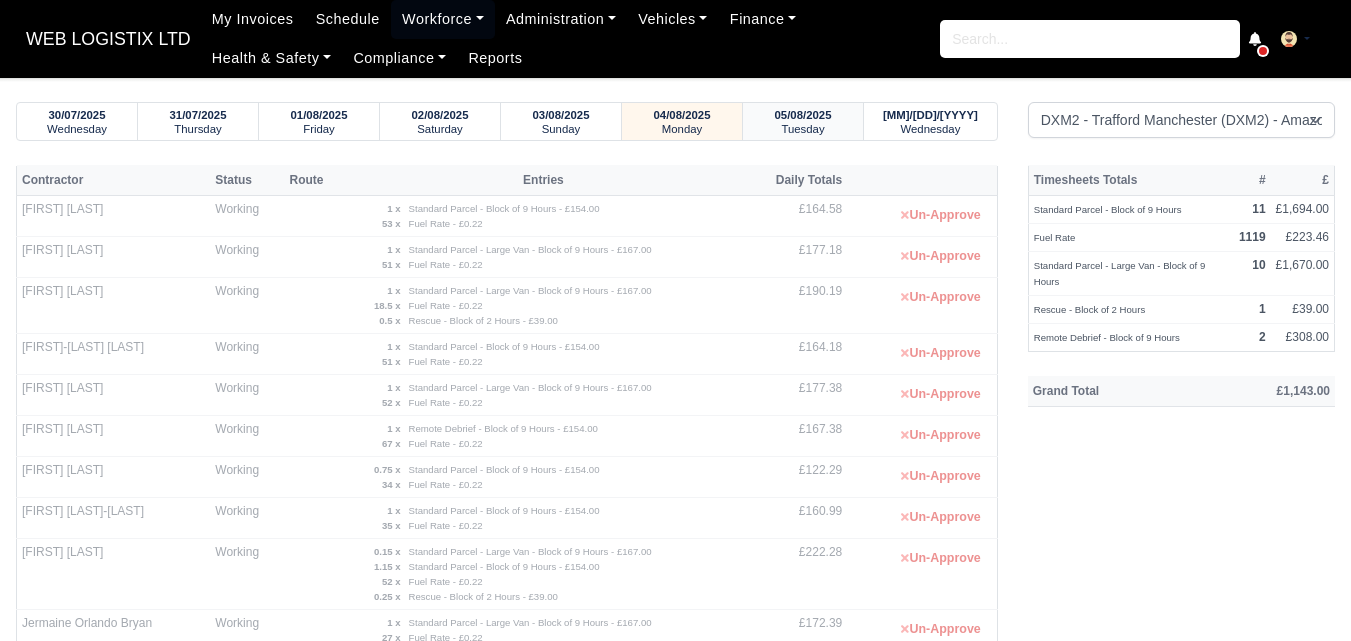 click on "Tuesday" at bounding box center [803, 128] 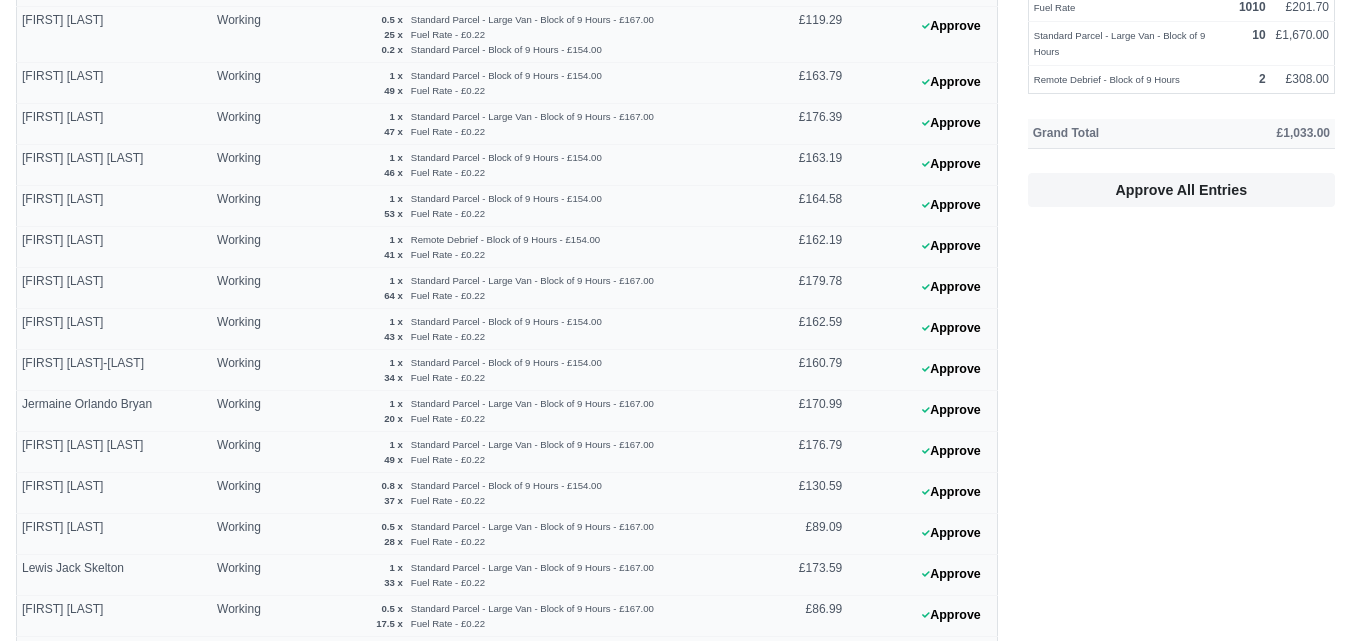 scroll, scrollTop: 239, scrollLeft: 0, axis: vertical 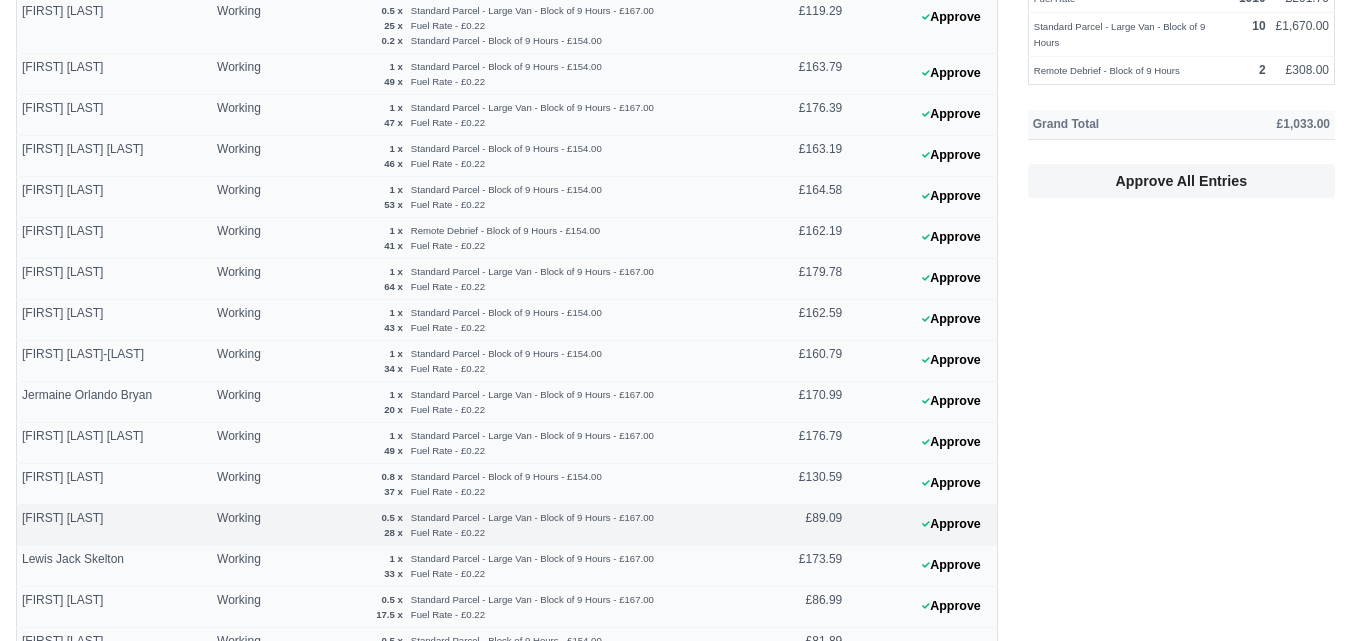 click on "Approve" at bounding box center [922, 525] 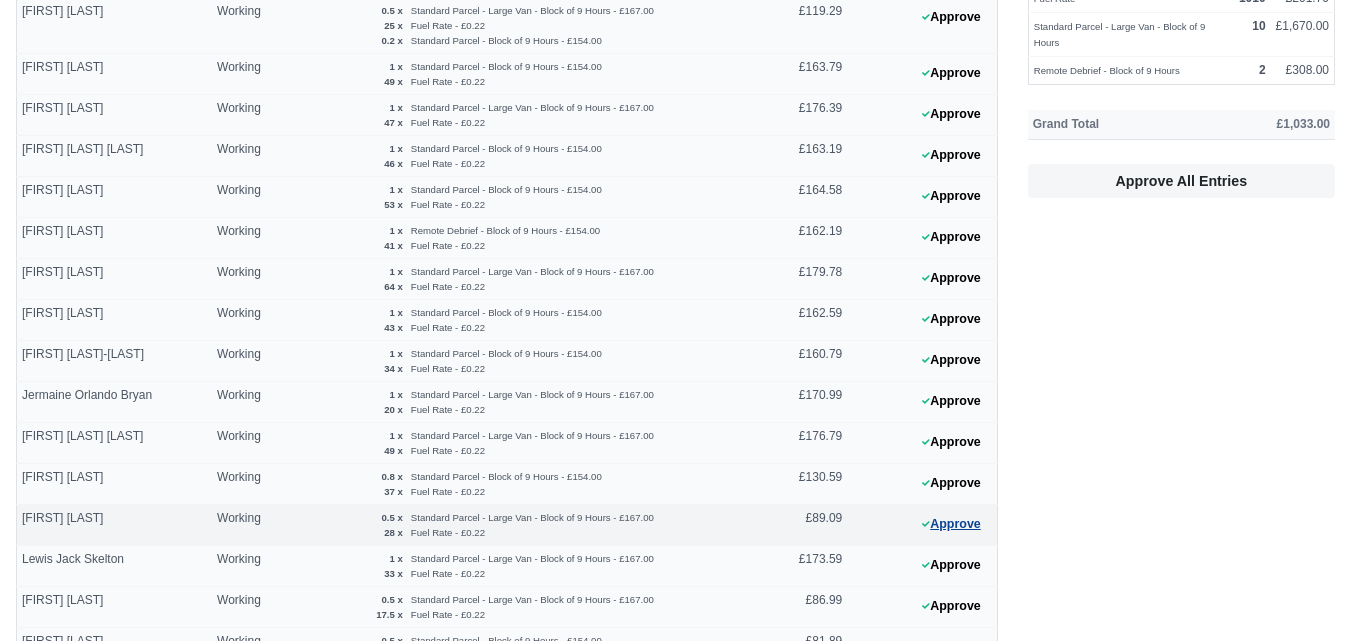 click on "Approve" at bounding box center [951, 524] 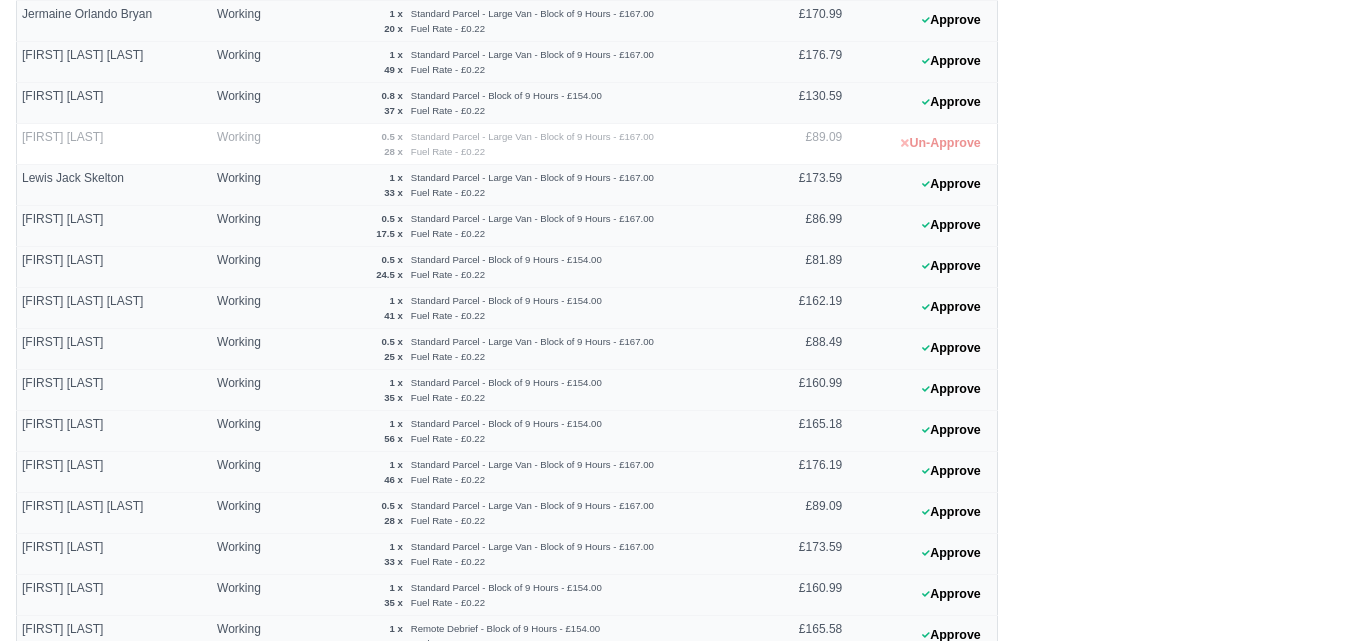 scroll, scrollTop: 700, scrollLeft: 0, axis: vertical 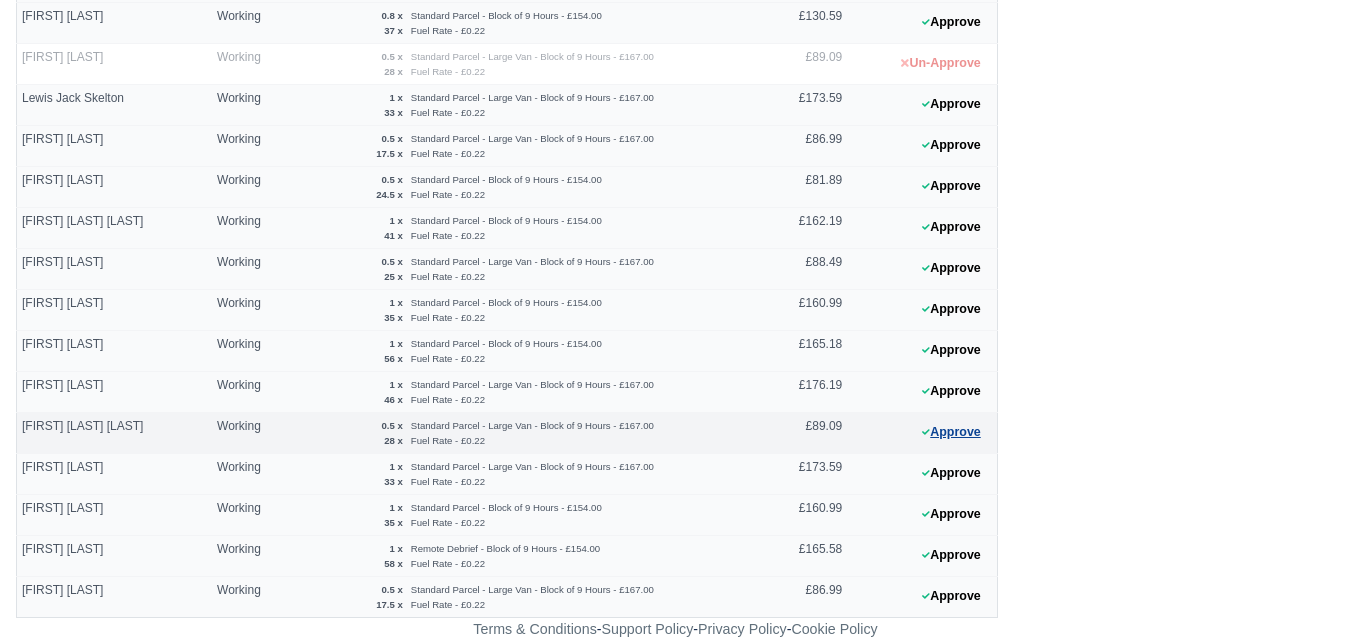 click on "Approve" at bounding box center (951, 432) 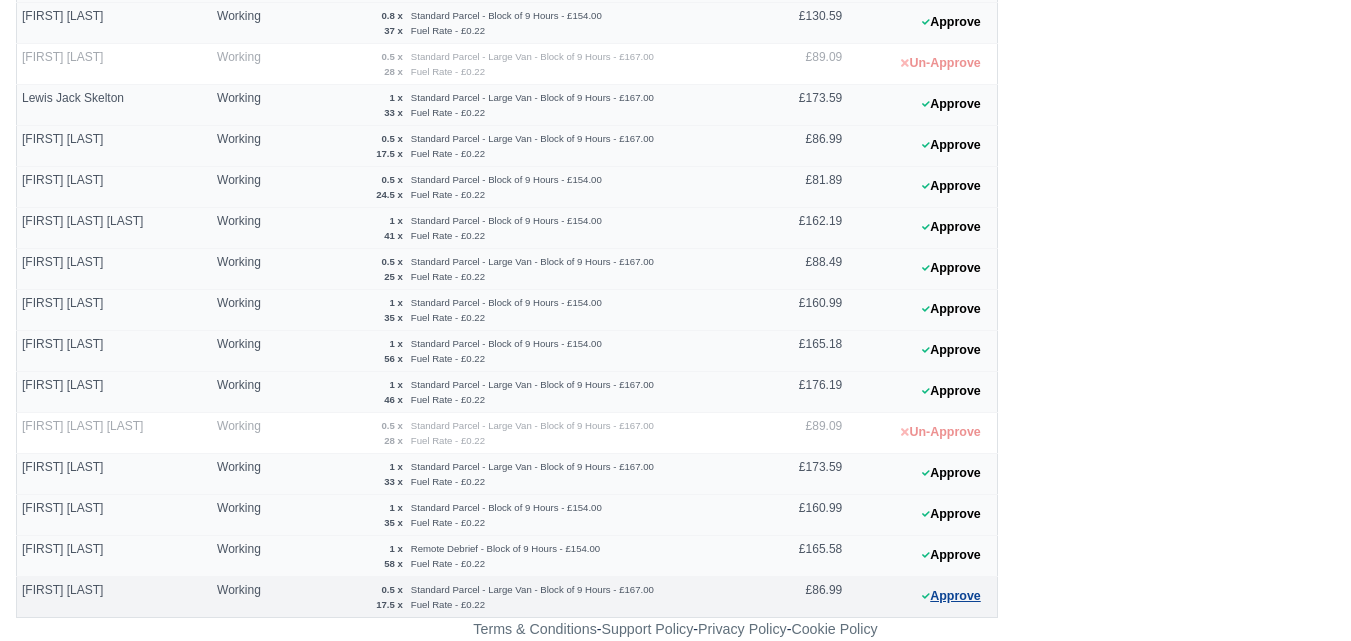 click on "Approve" at bounding box center (951, 596) 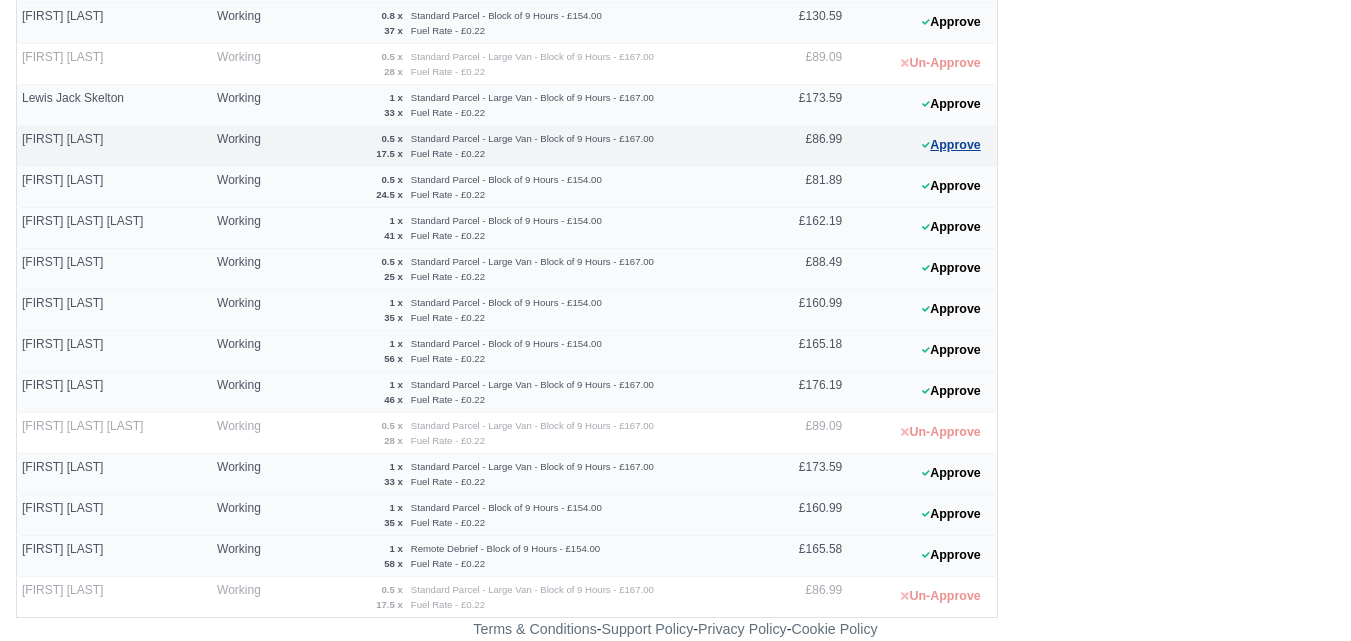 click 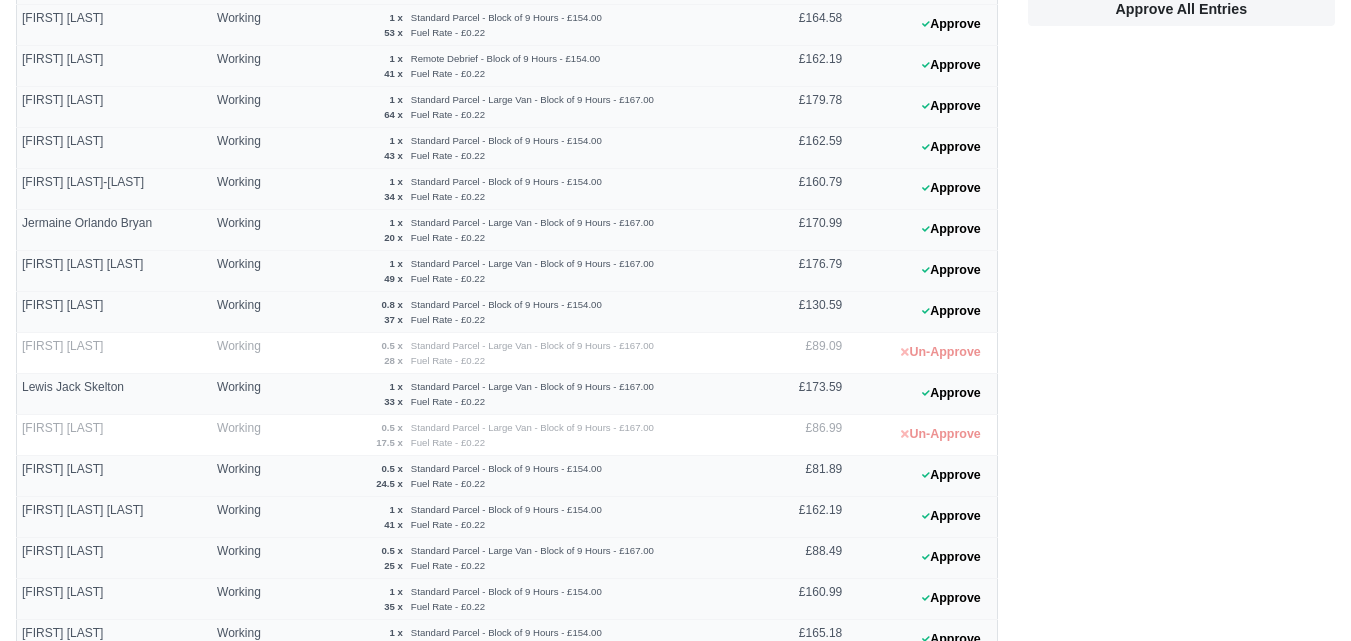 click on "Timesheets Totals
#
£
Standard Parcel - Block of 9 Hours
11
£1,694.00
Fuel Rate
1010
£201.70
10 2" at bounding box center (1181, 330) 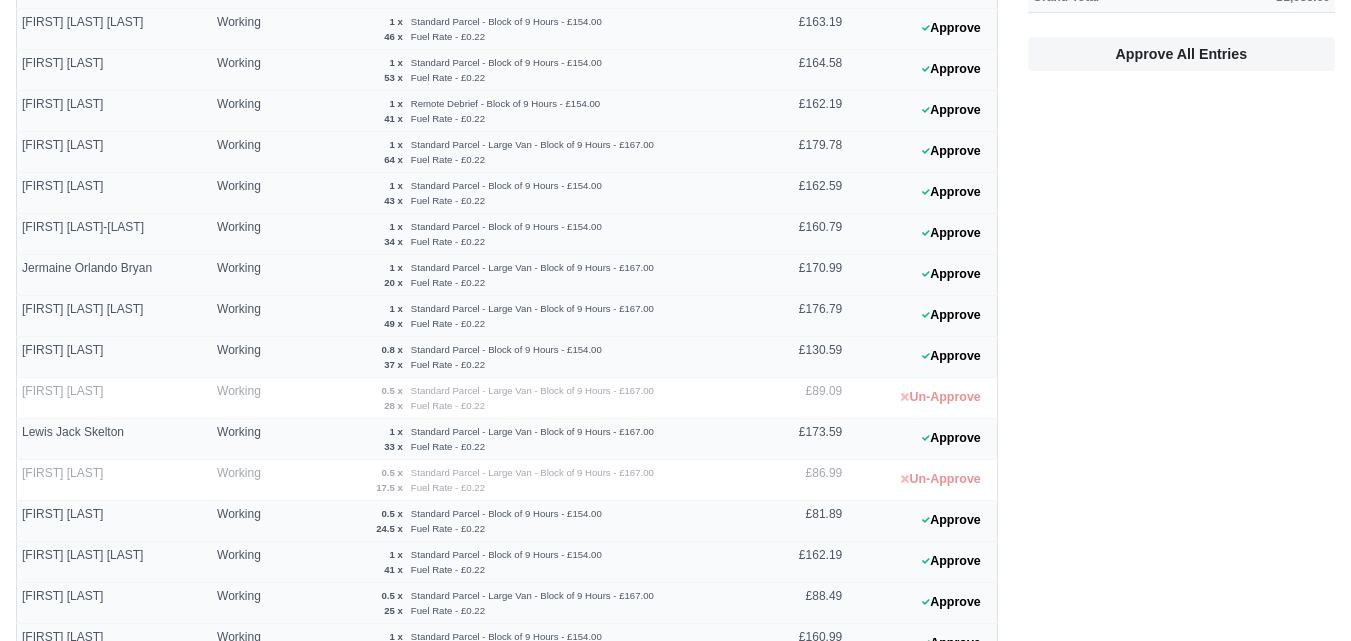 scroll, scrollTop: 367, scrollLeft: 0, axis: vertical 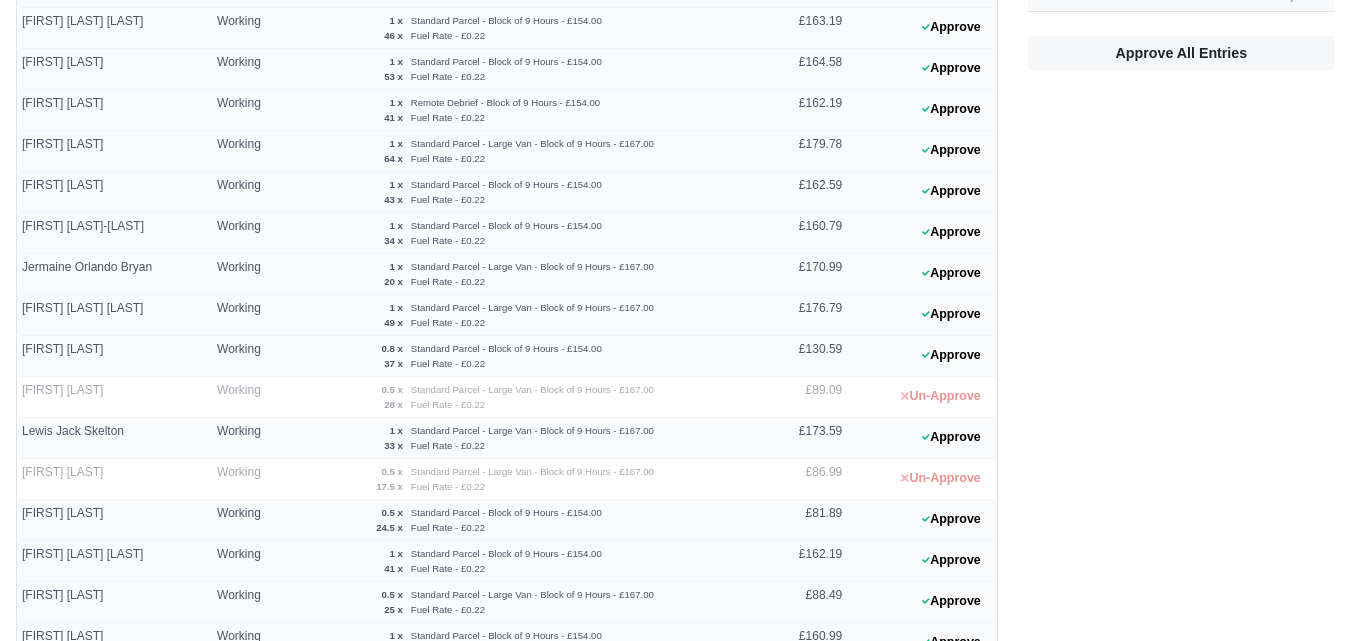 drag, startPoint x: 1179, startPoint y: 396, endPoint x: 1189, endPoint y: 445, distance: 50.01 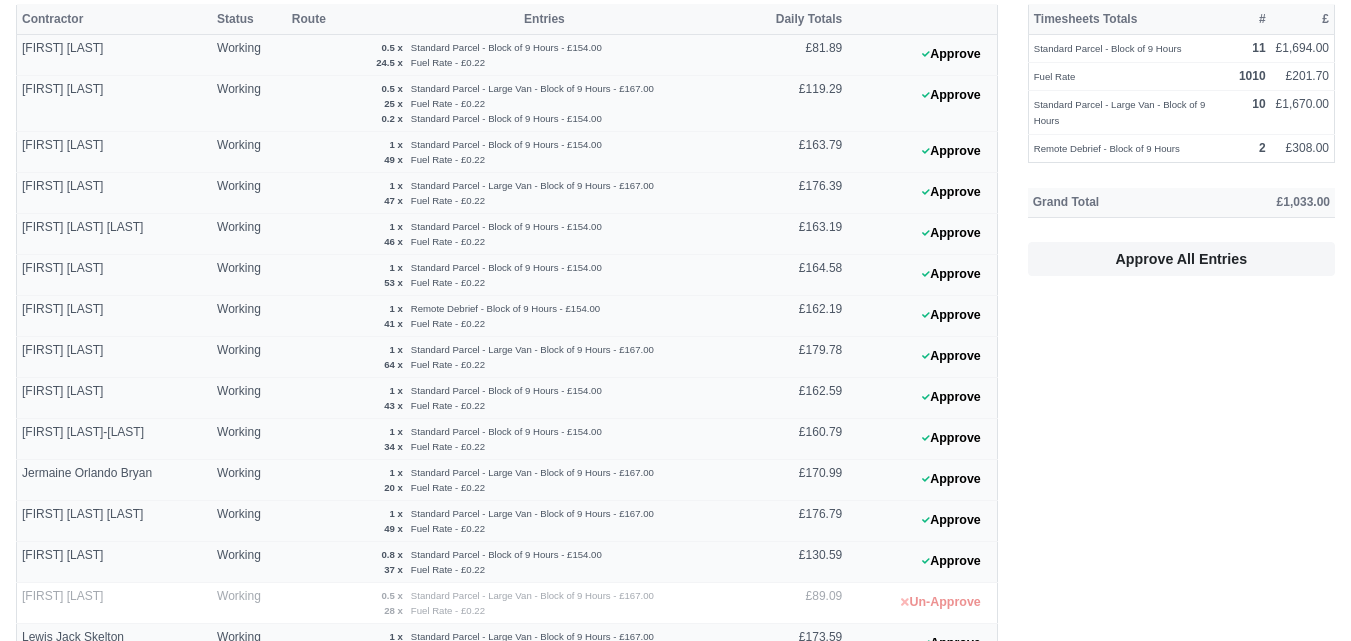 scroll, scrollTop: 0, scrollLeft: 0, axis: both 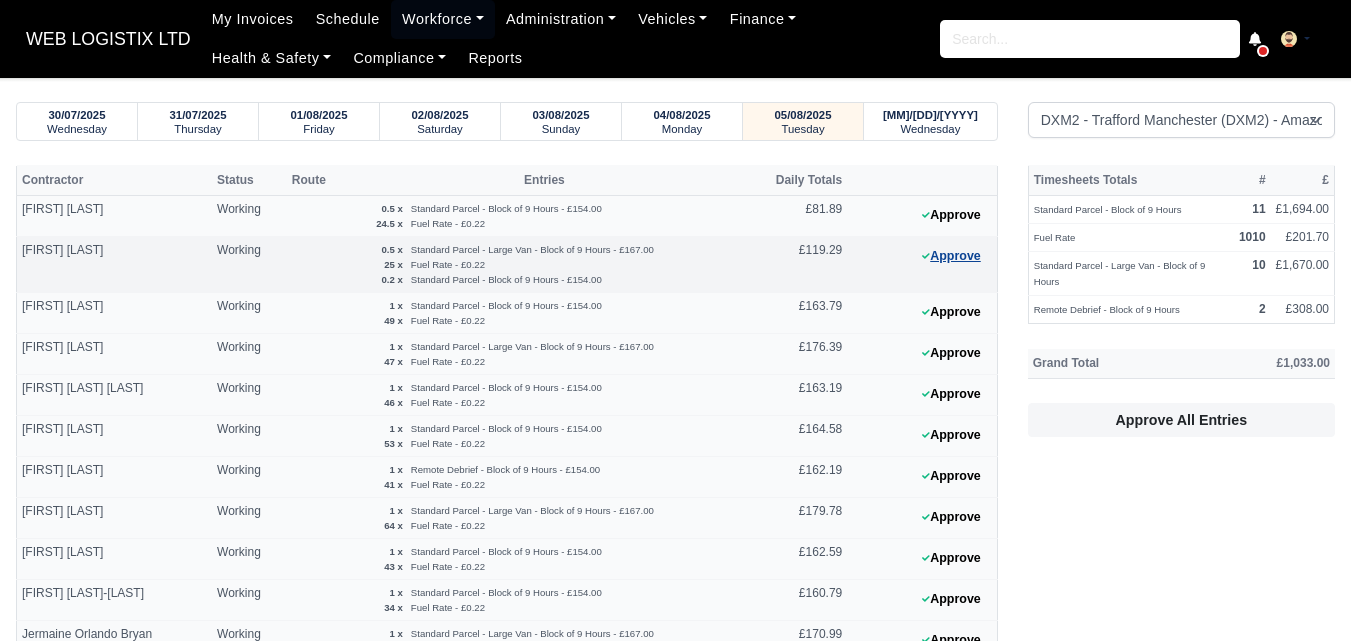 click on "Approve" at bounding box center [951, 256] 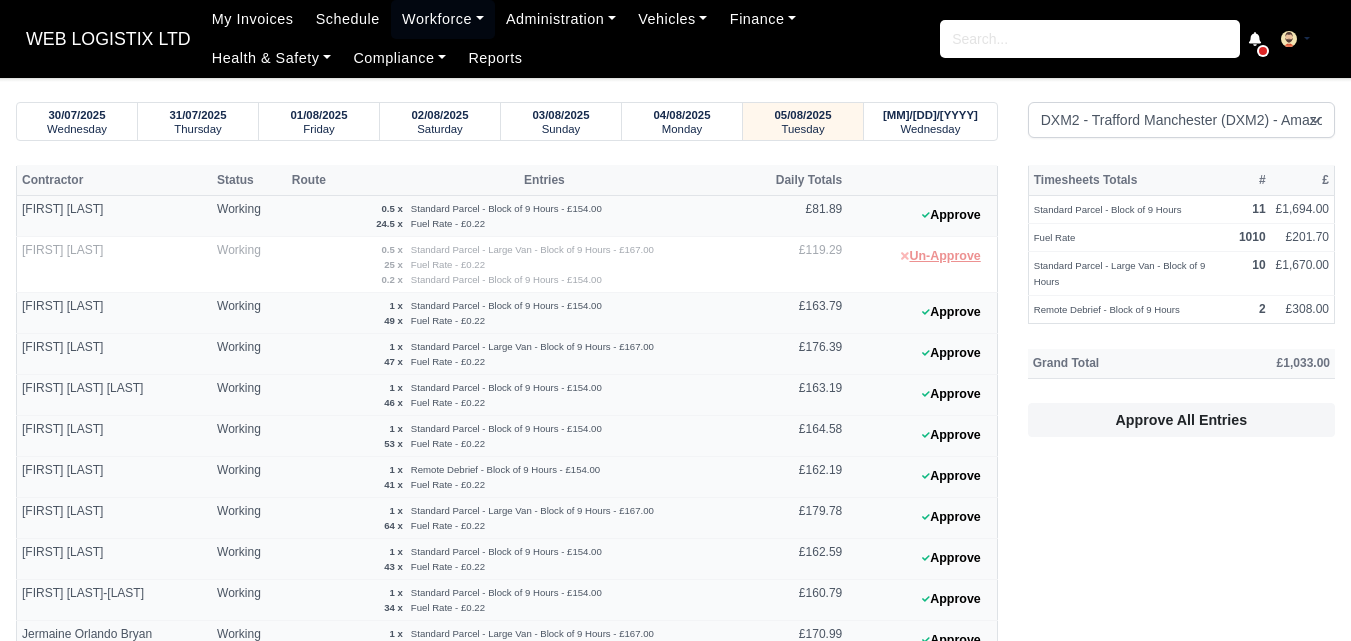 click on "Un-Approve" at bounding box center [940, 256] 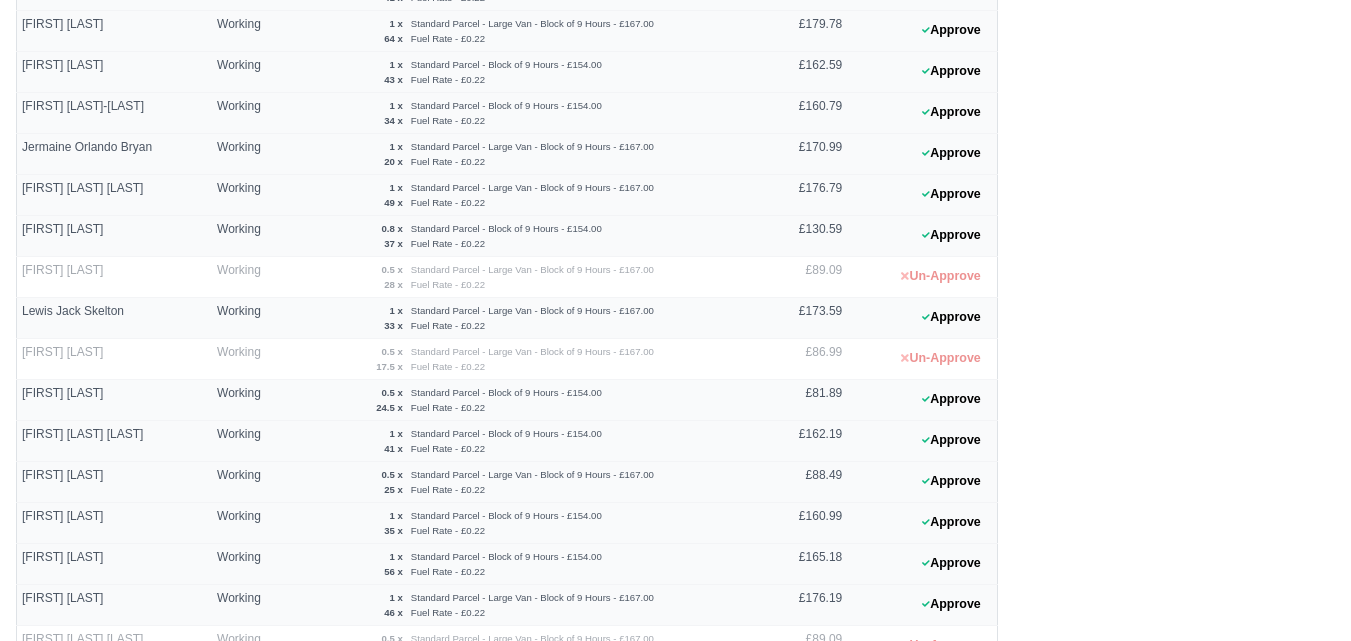 scroll, scrollTop: 498, scrollLeft: 0, axis: vertical 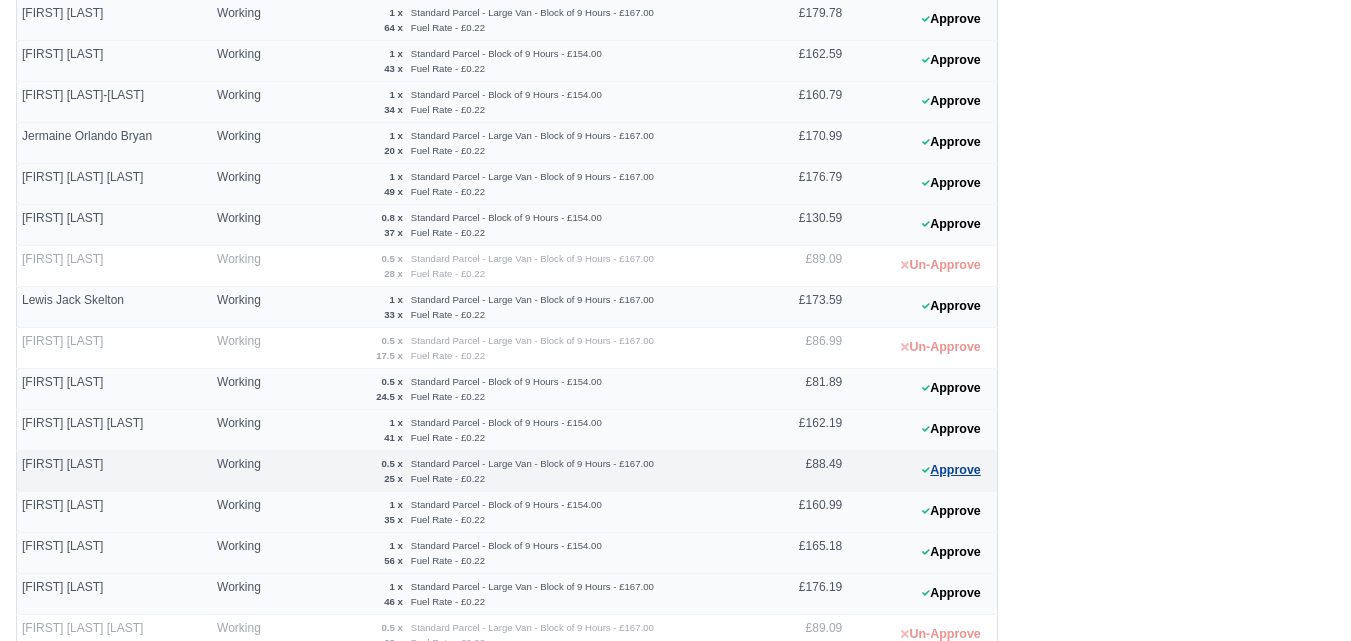 click on "Approve" at bounding box center [951, 470] 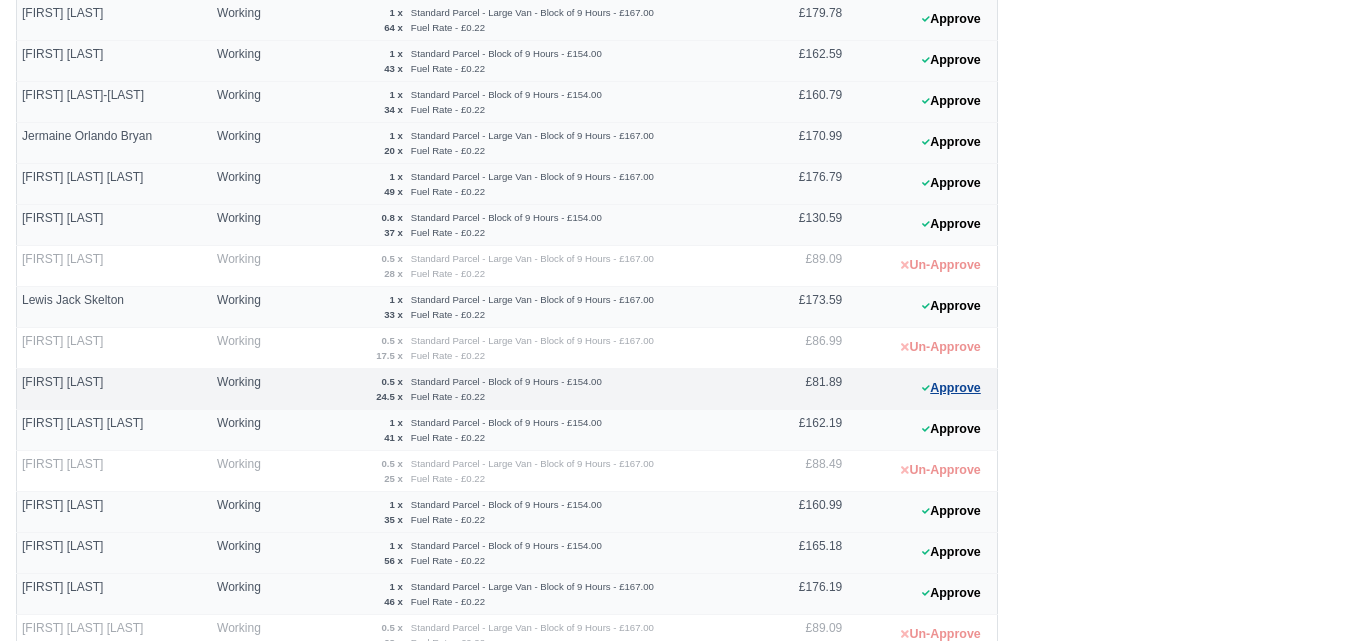 click on "Approve" at bounding box center [951, 388] 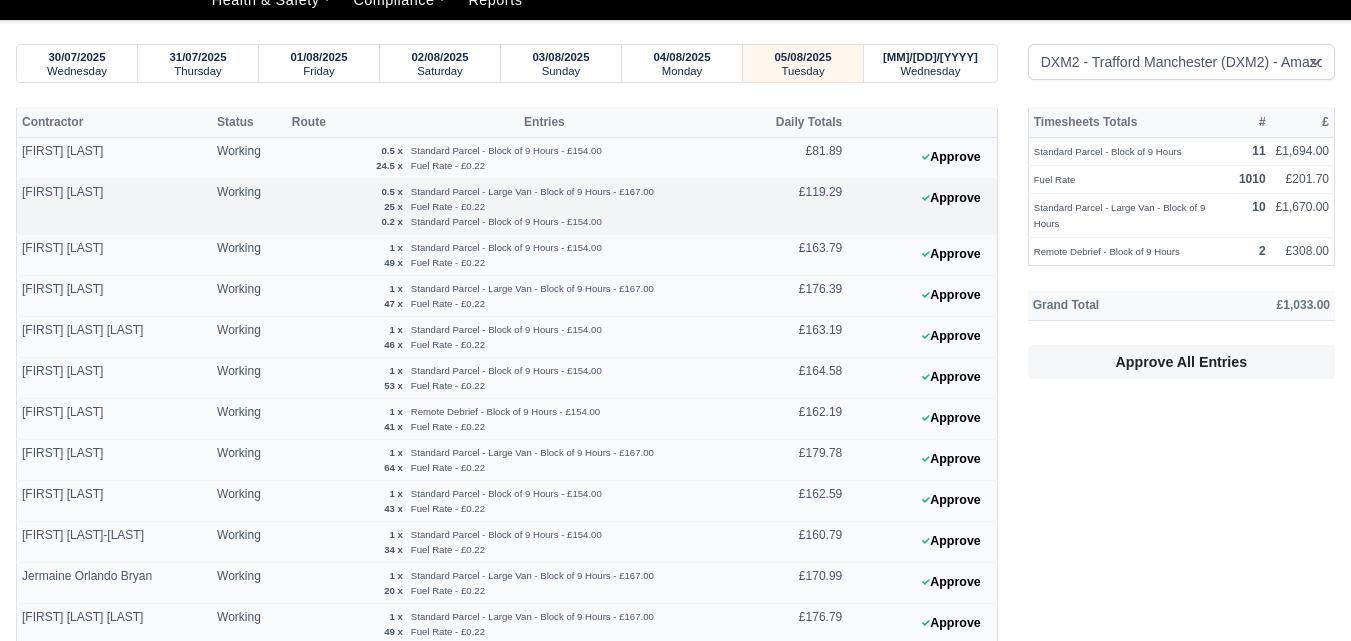 scroll, scrollTop: 0, scrollLeft: 0, axis: both 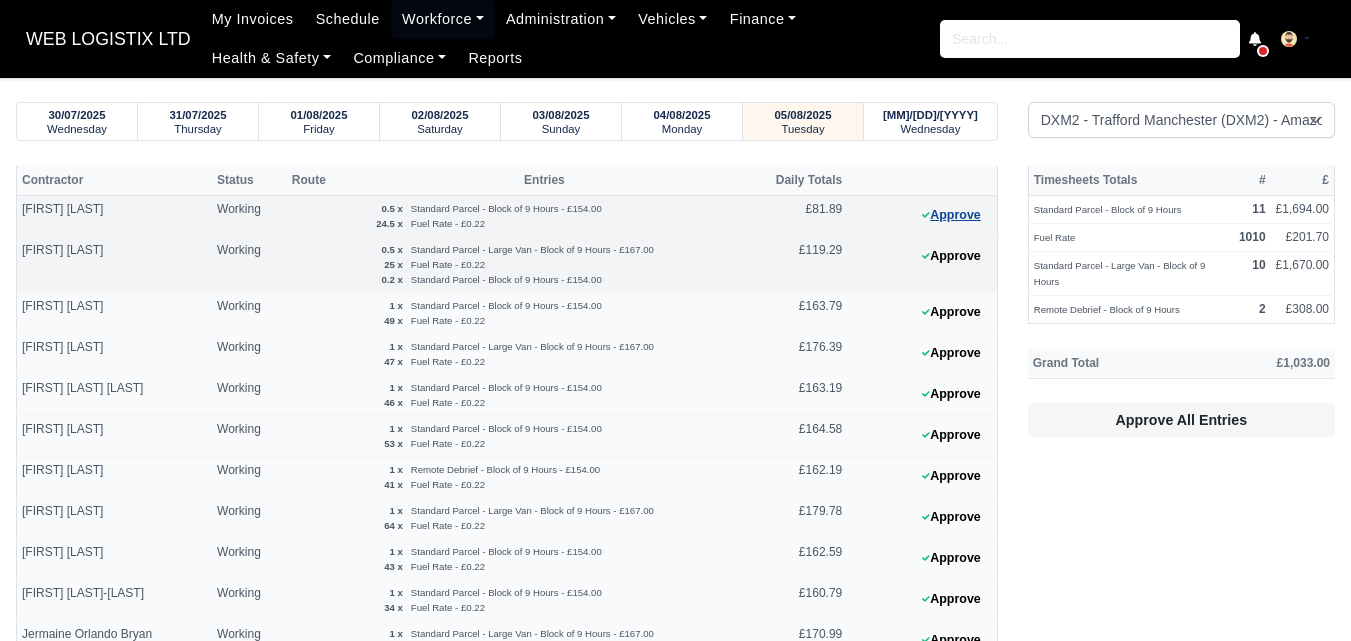 click on "Approve" at bounding box center (951, 215) 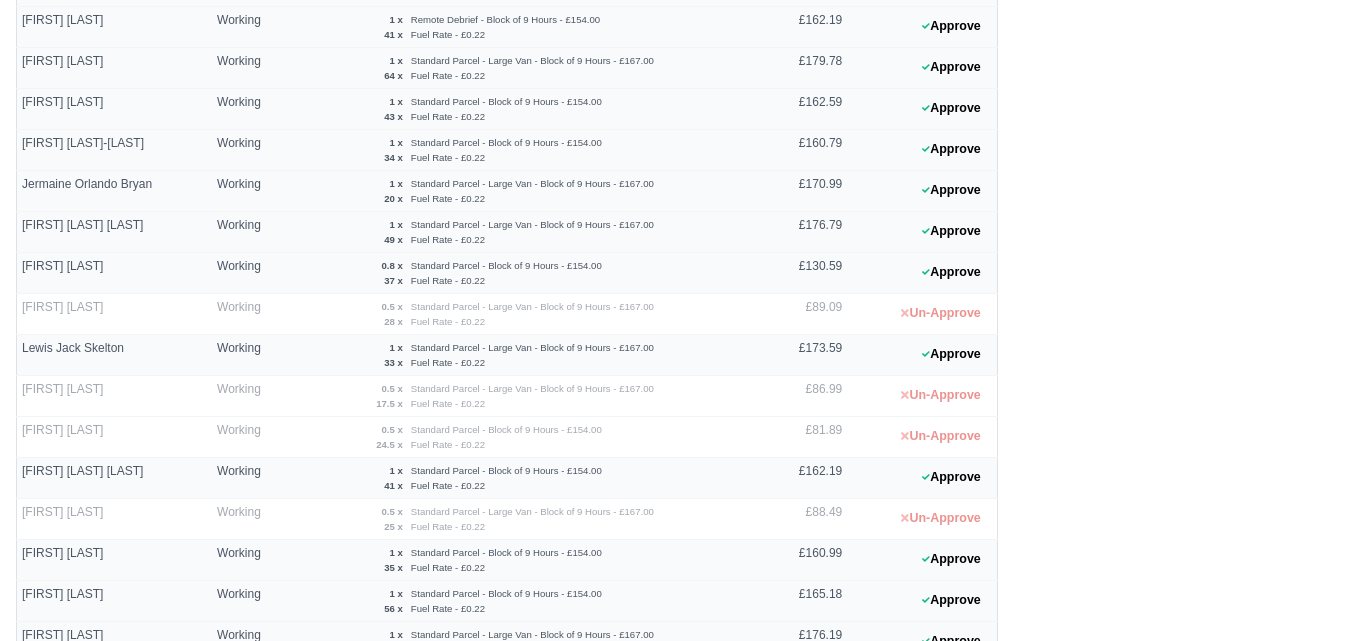 scroll, scrollTop: 474, scrollLeft: 0, axis: vertical 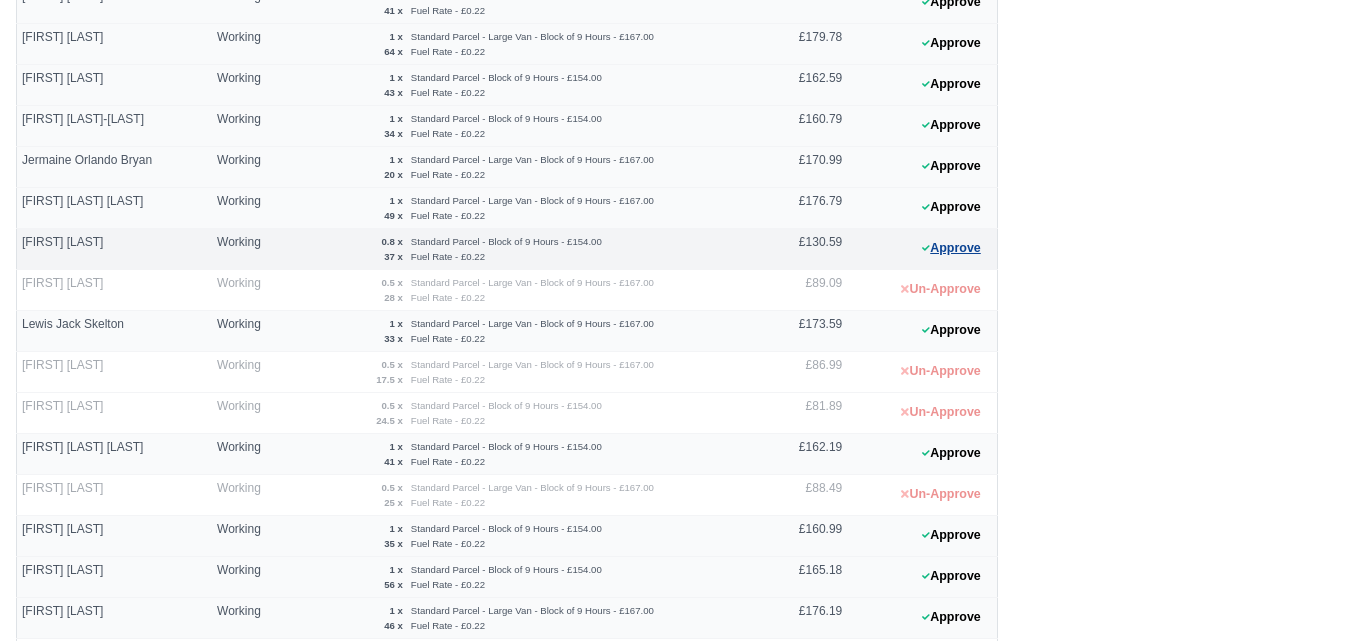 click on "Approve" at bounding box center (951, 248) 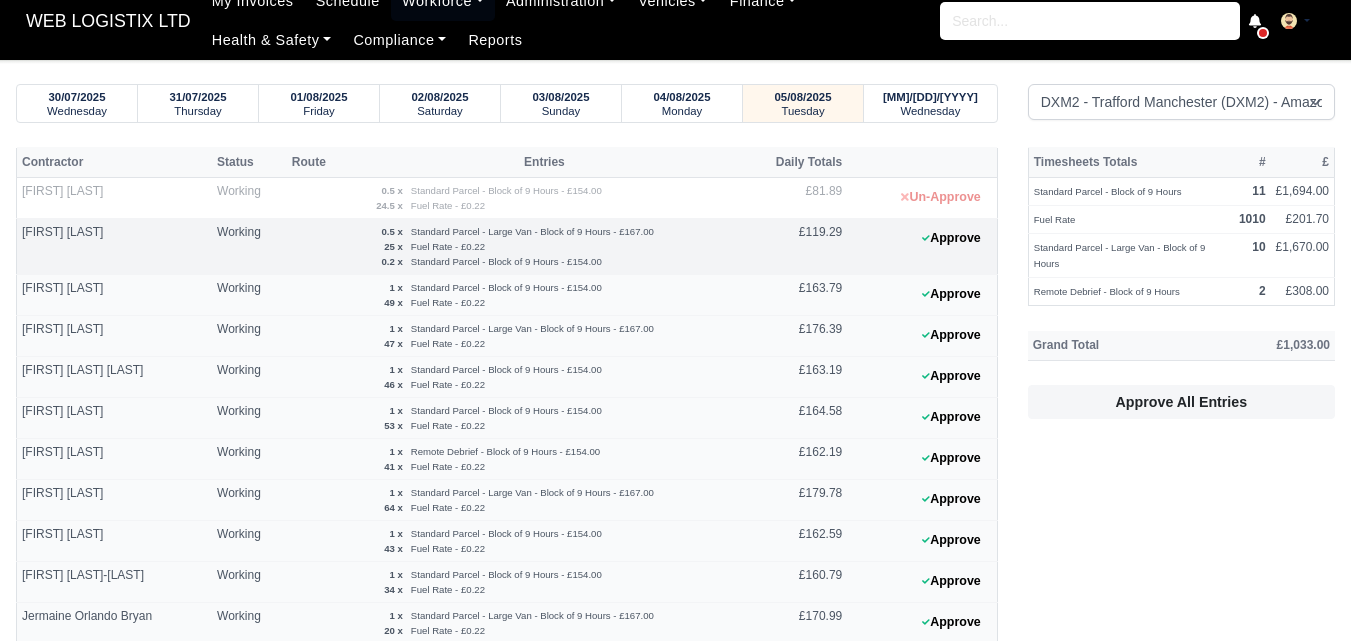 scroll, scrollTop: 0, scrollLeft: 0, axis: both 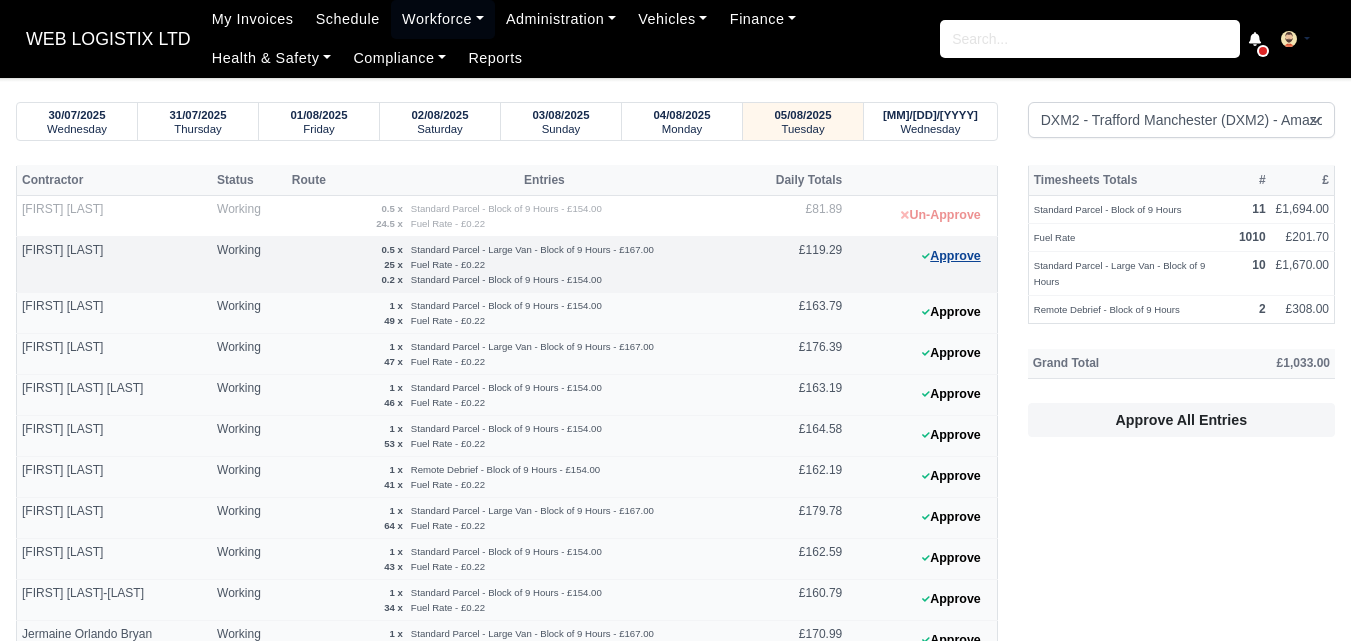click on "Approve" at bounding box center [951, 256] 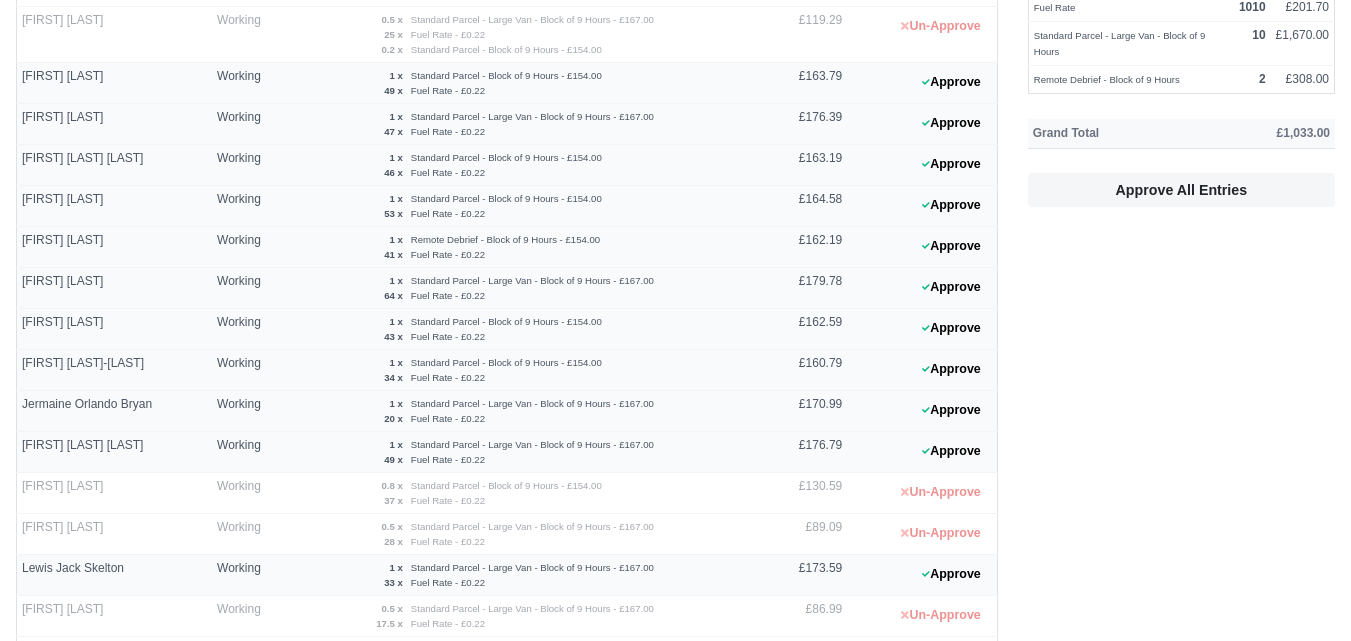 scroll, scrollTop: 235, scrollLeft: 0, axis: vertical 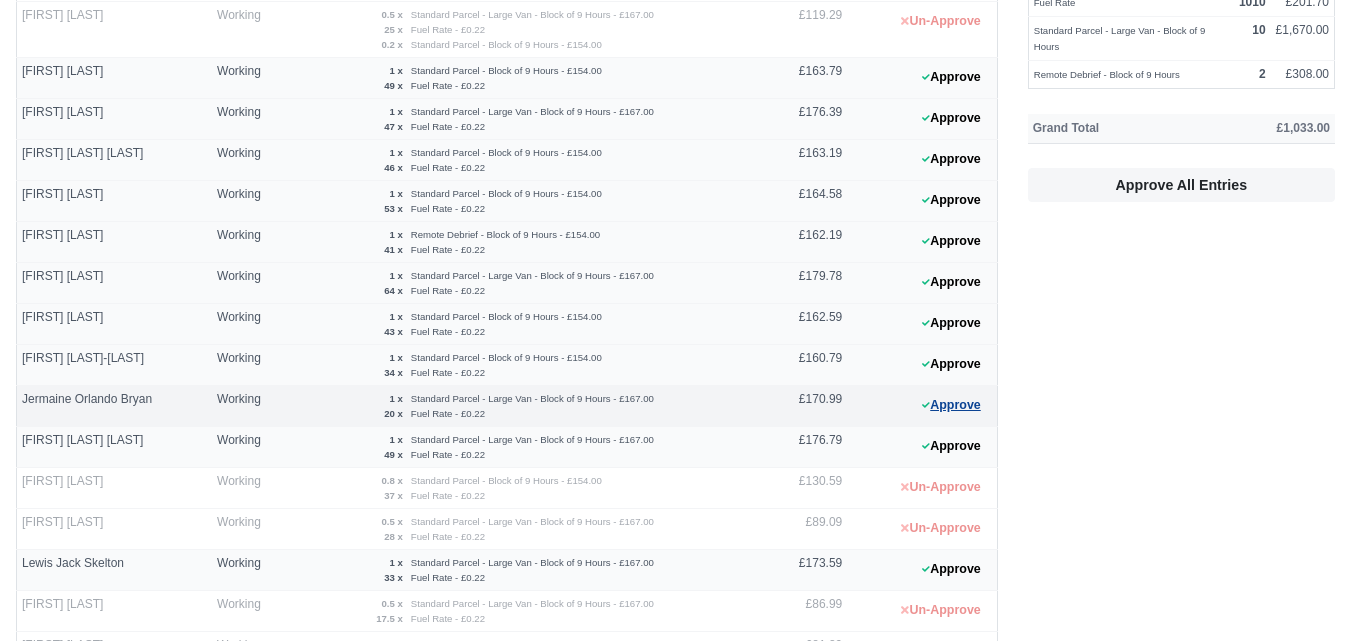 click on "Approve" at bounding box center (951, 405) 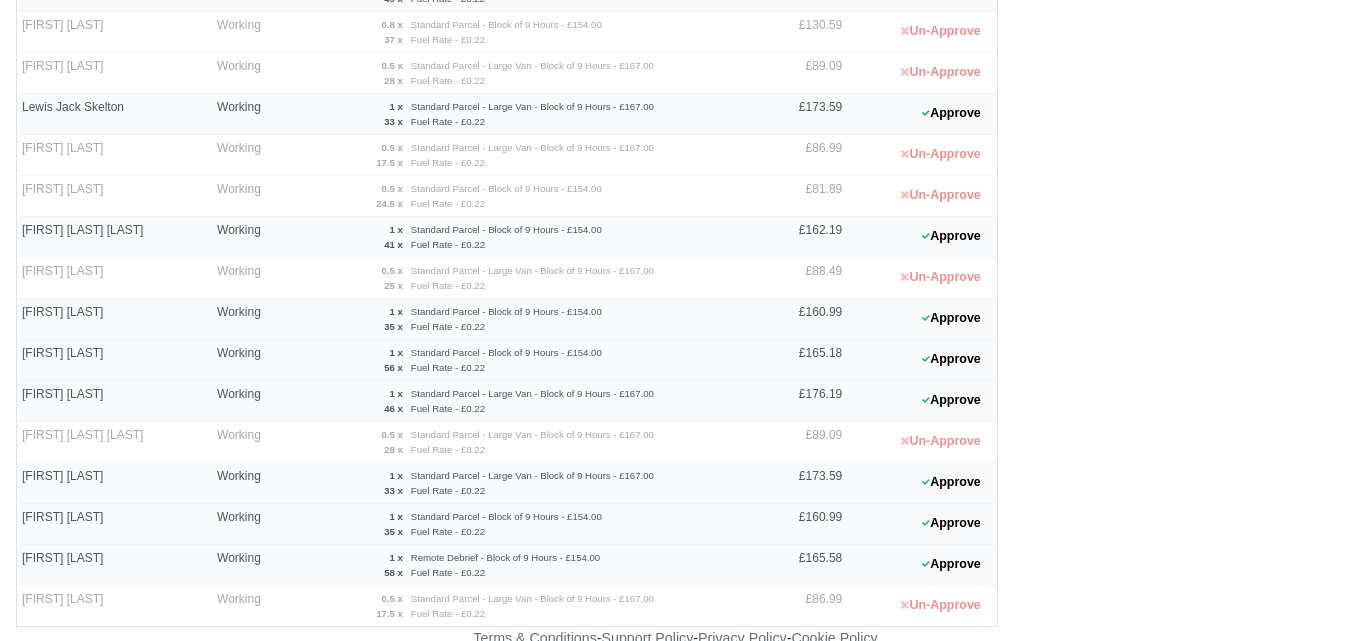 scroll, scrollTop: 700, scrollLeft: 0, axis: vertical 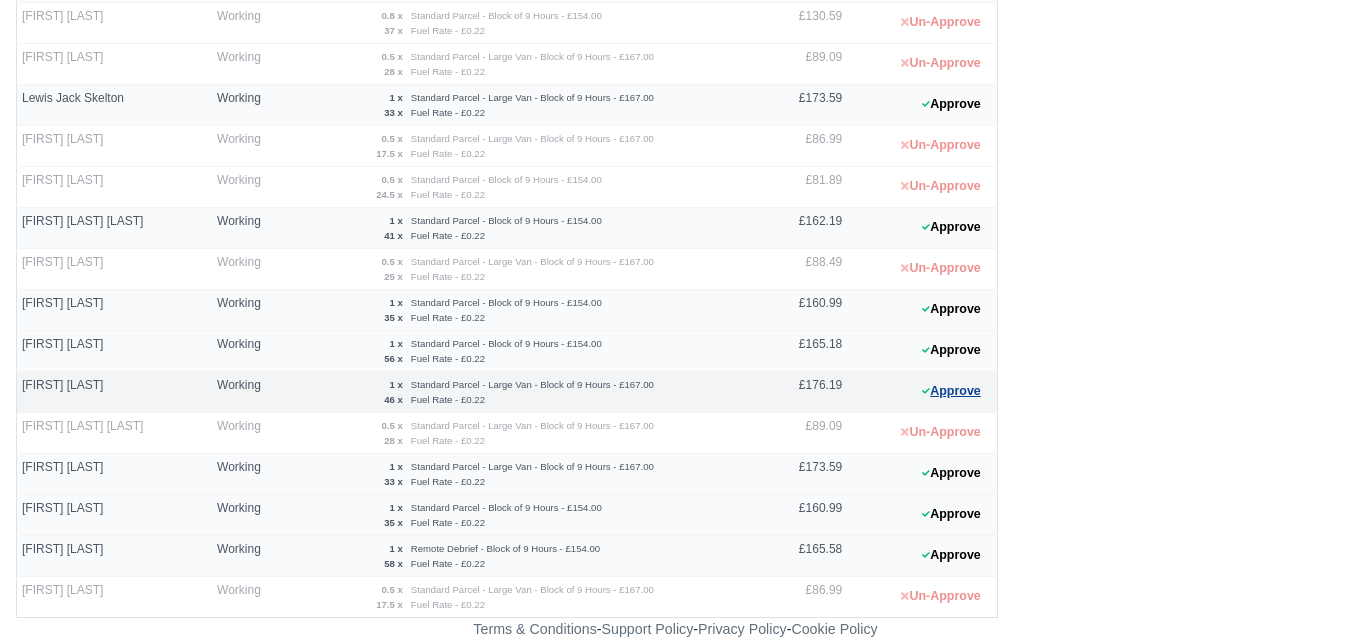 click on "Approve" at bounding box center [951, 391] 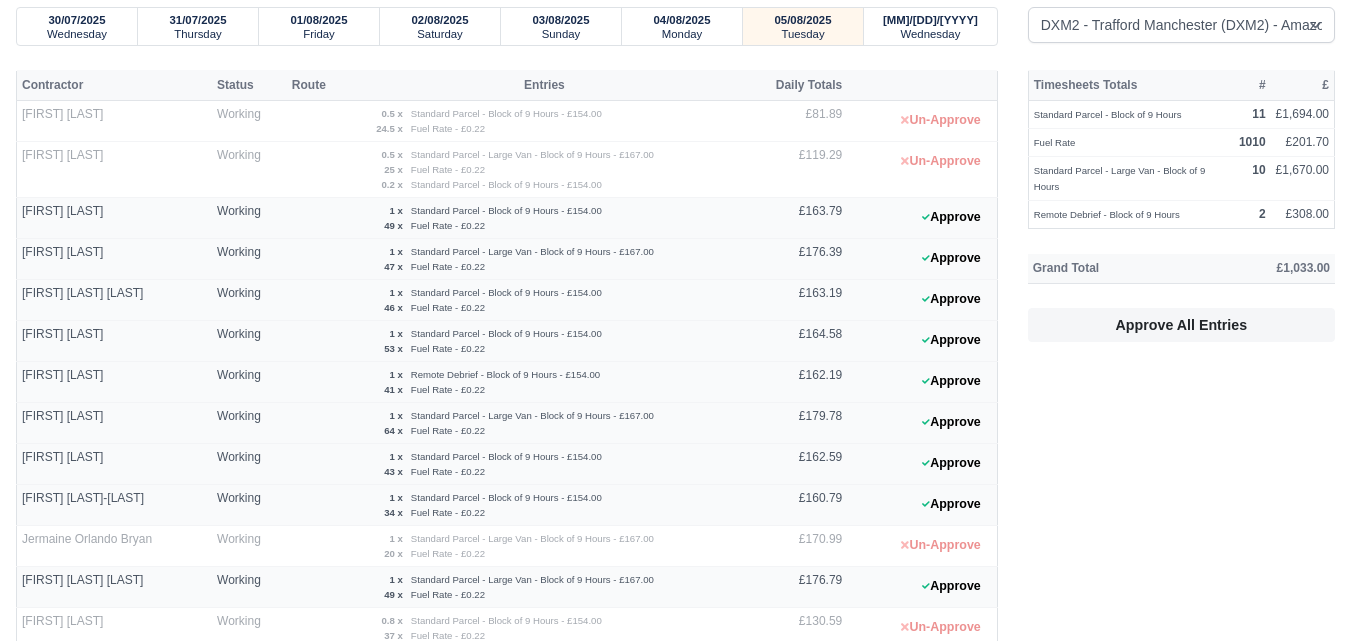 scroll, scrollTop: 69, scrollLeft: 0, axis: vertical 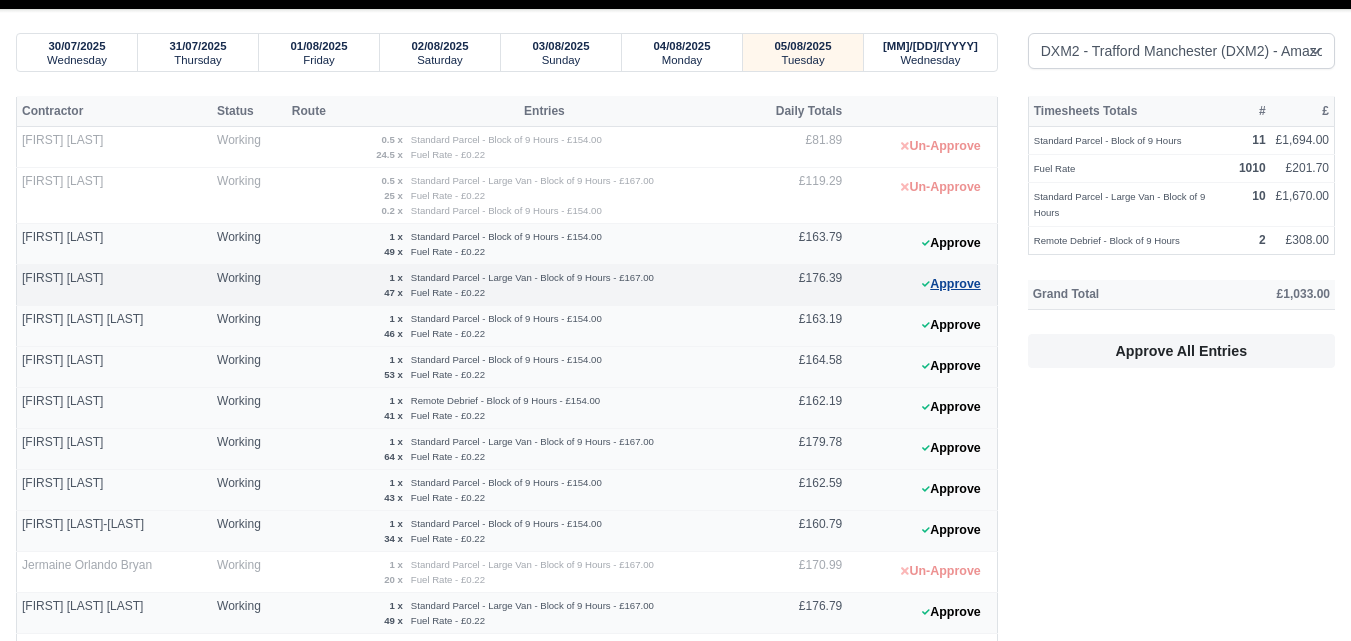 click on "Approve" at bounding box center (951, 284) 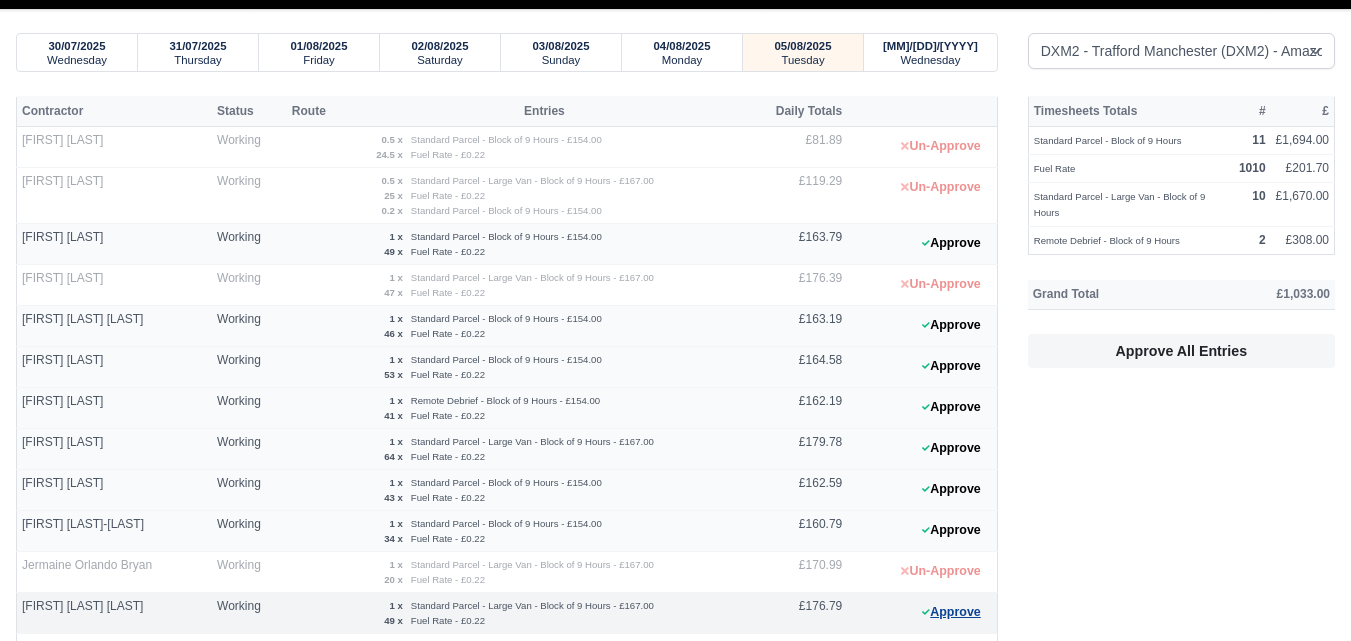 click on "Approve" at bounding box center (951, 612) 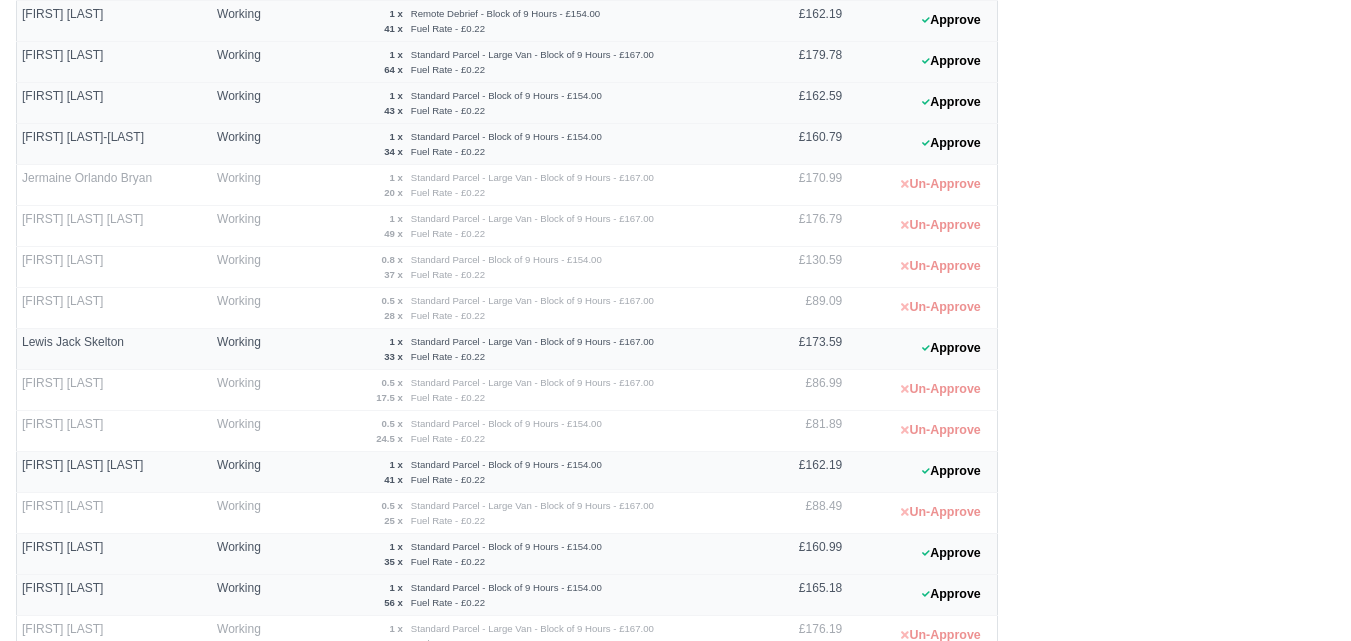 scroll, scrollTop: 476, scrollLeft: 0, axis: vertical 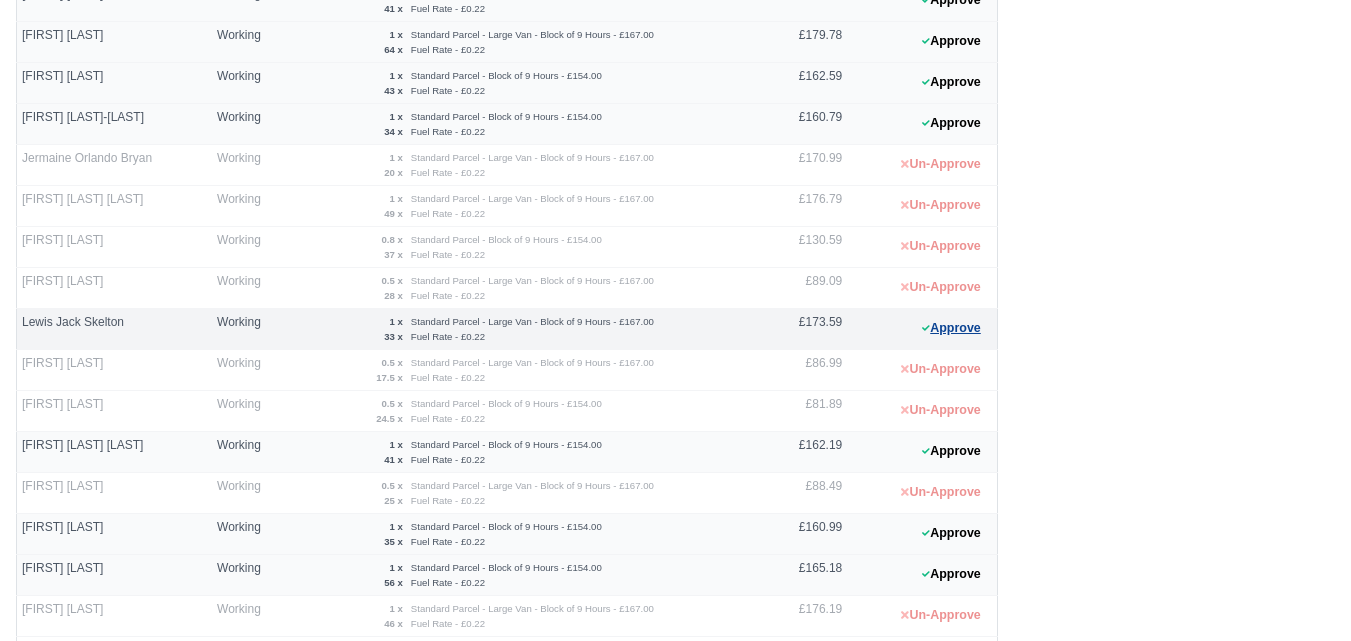 click on "Approve" at bounding box center [951, 328] 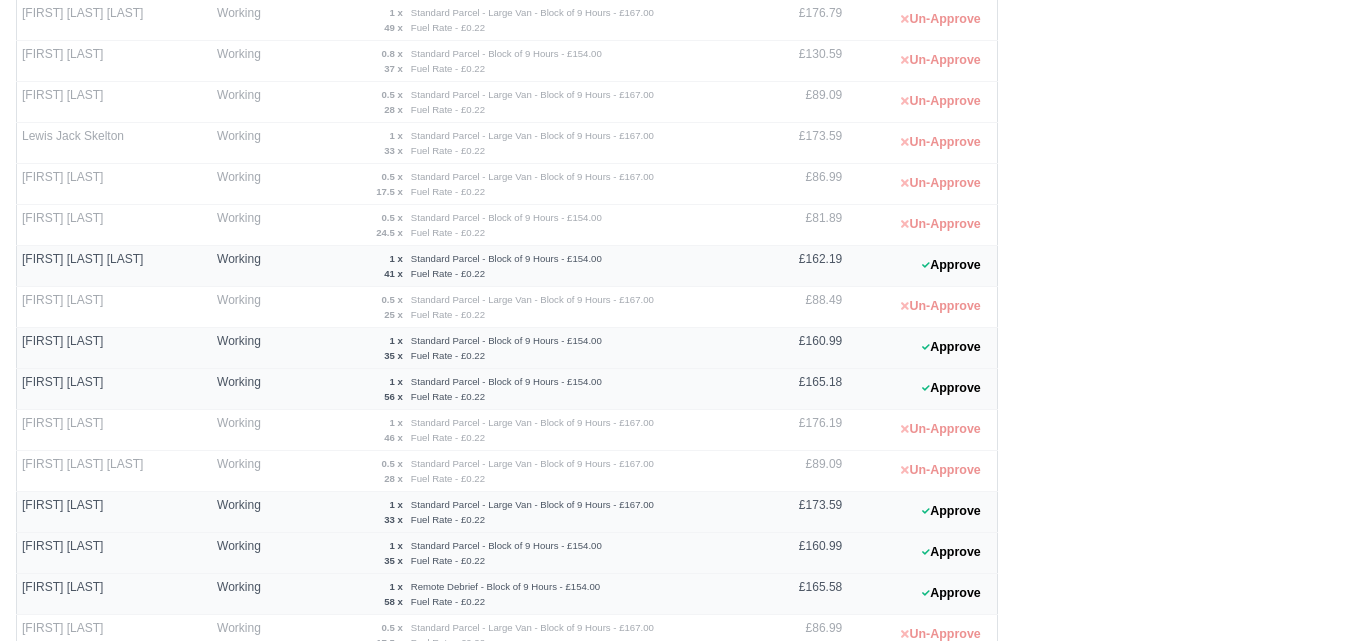 scroll, scrollTop: 700, scrollLeft: 0, axis: vertical 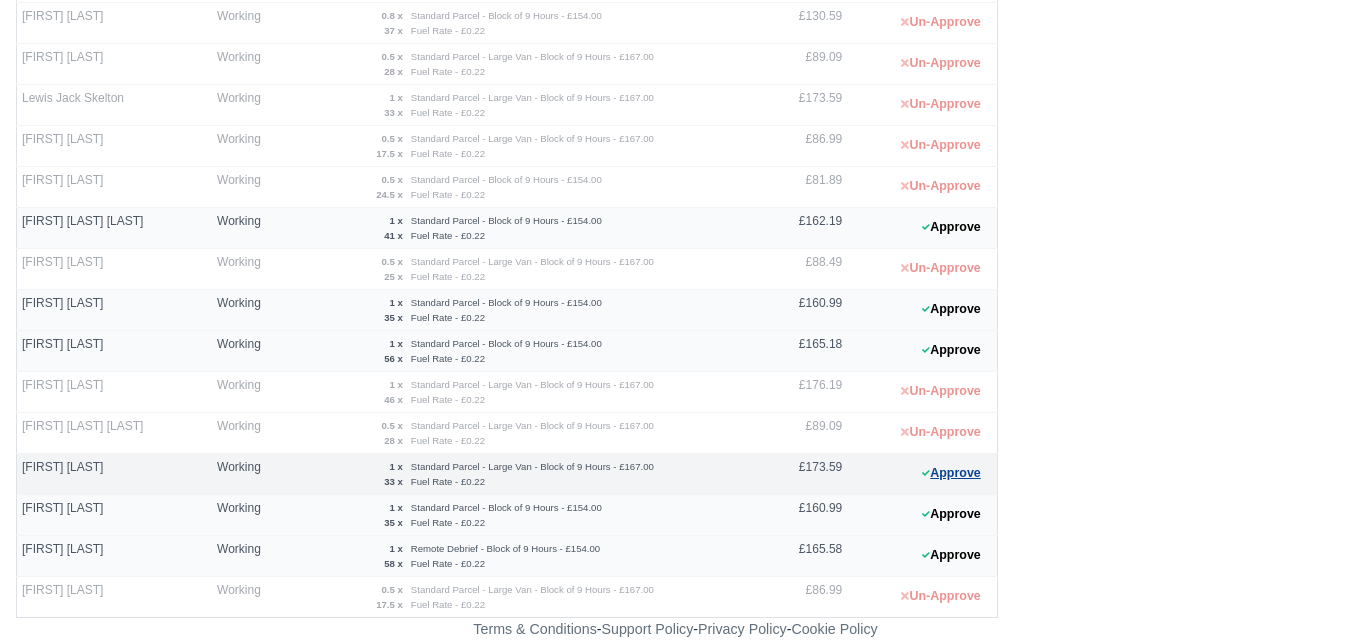 click on "Approve" at bounding box center [951, 473] 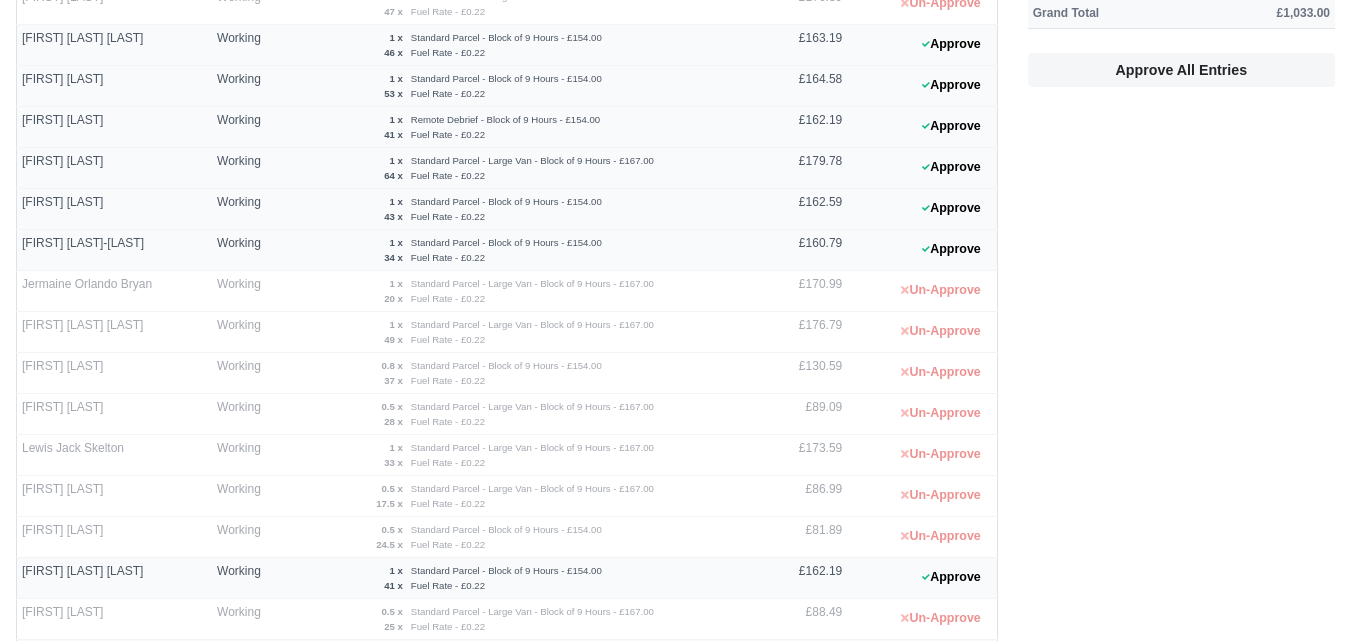 scroll, scrollTop: 334, scrollLeft: 0, axis: vertical 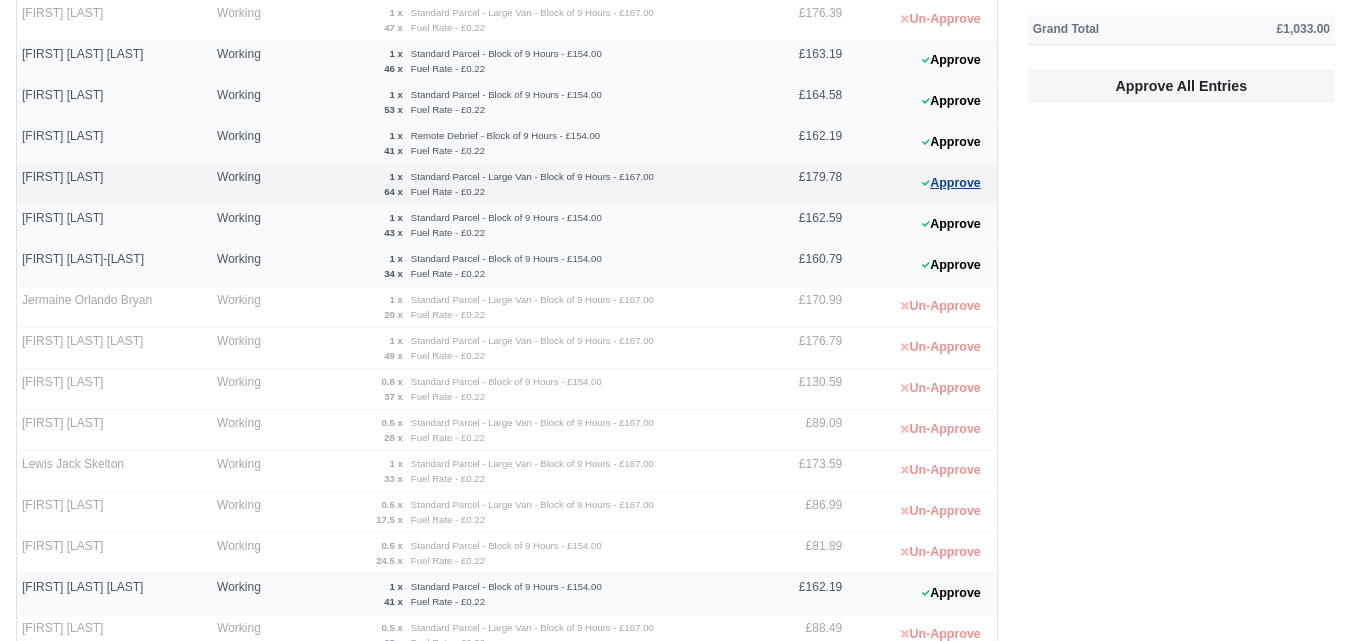 click on "Approve" at bounding box center (951, 183) 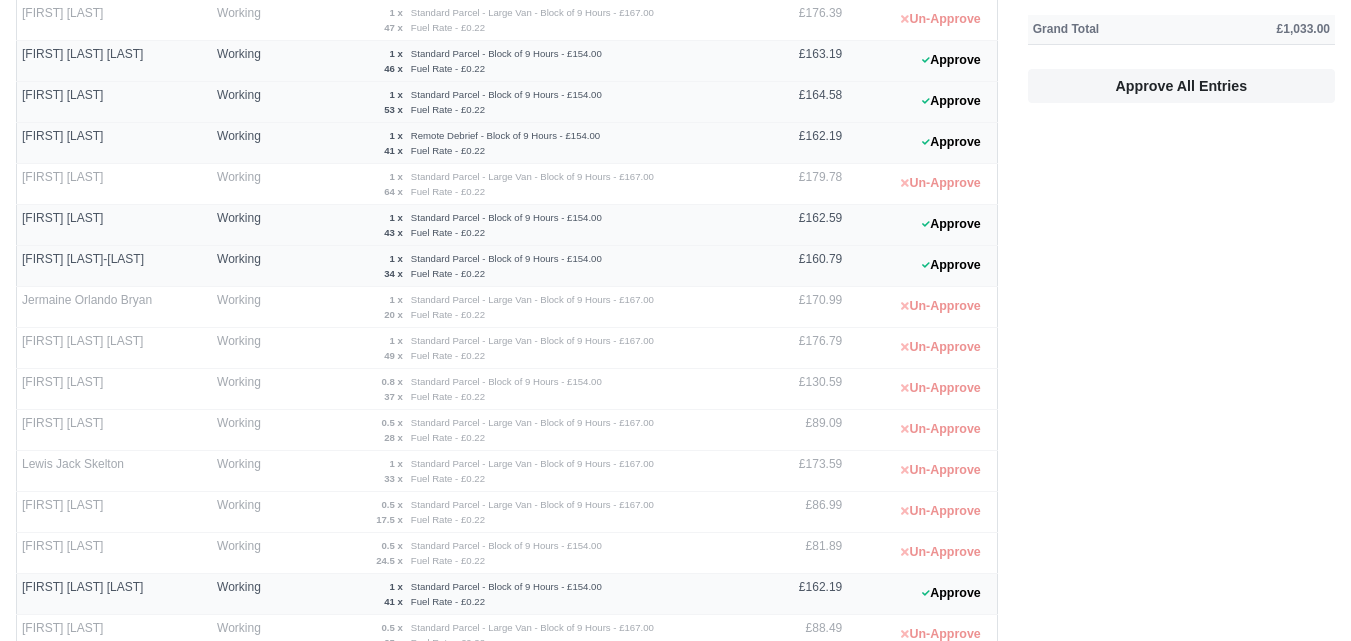scroll, scrollTop: 0, scrollLeft: 0, axis: both 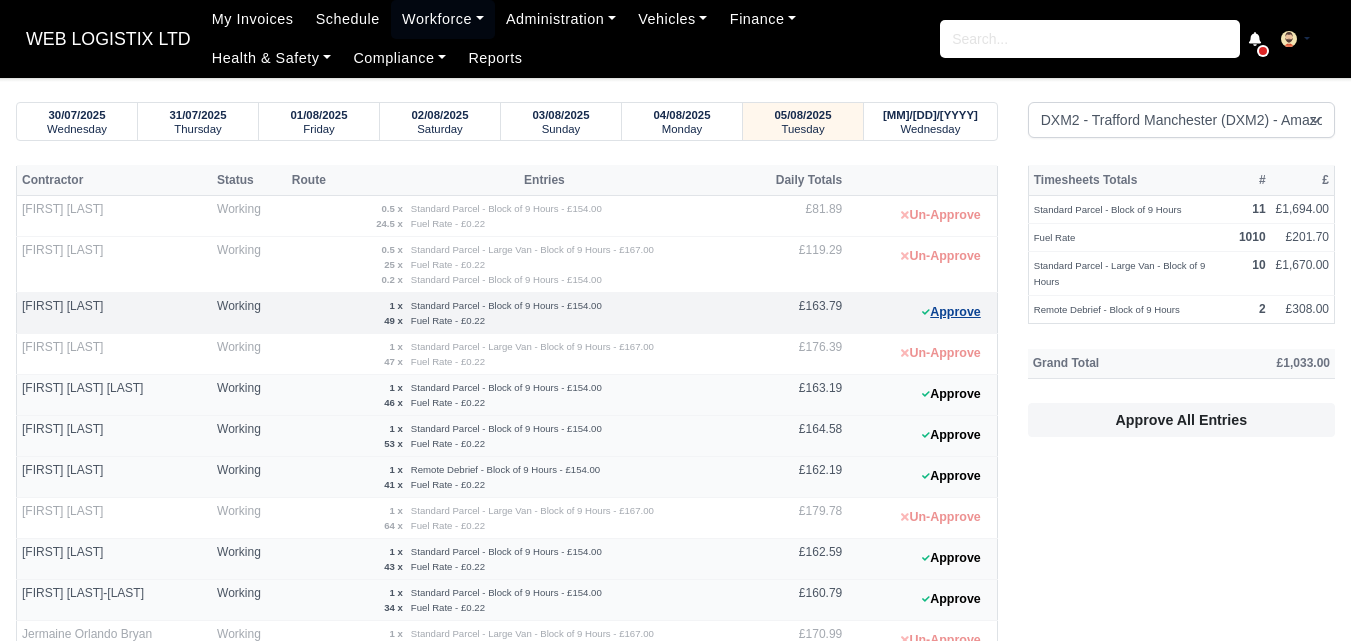 click on "Approve" at bounding box center [951, 312] 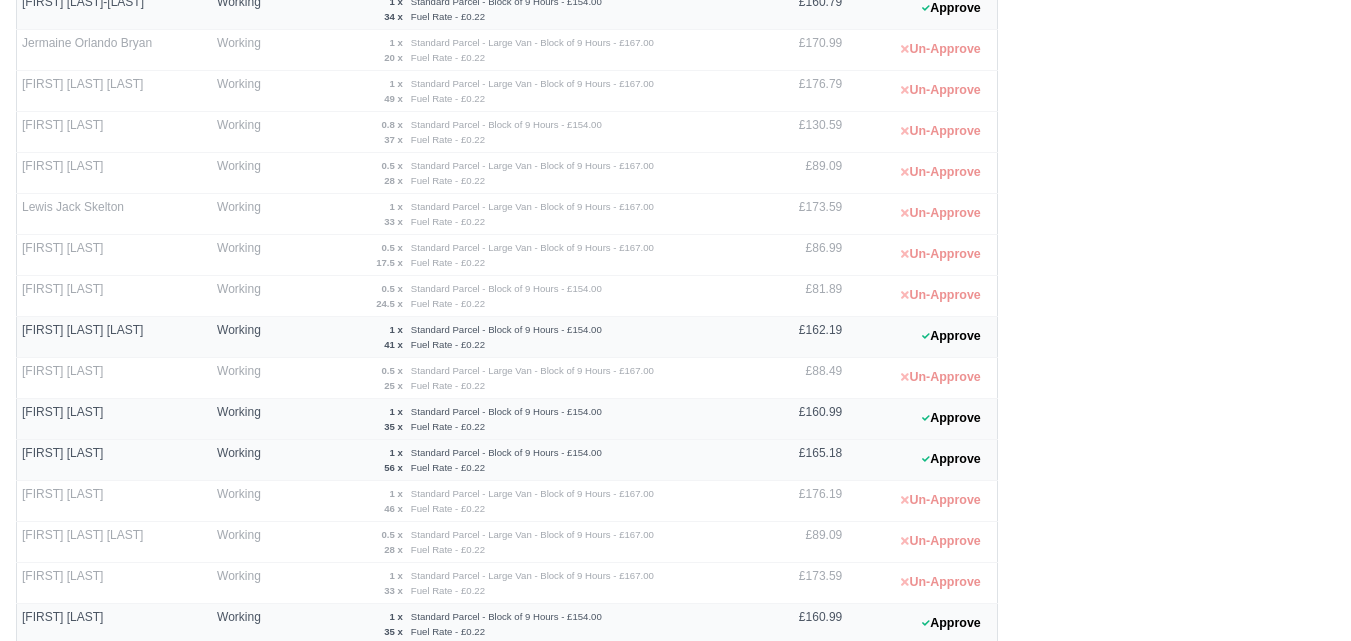 scroll, scrollTop: 605, scrollLeft: 0, axis: vertical 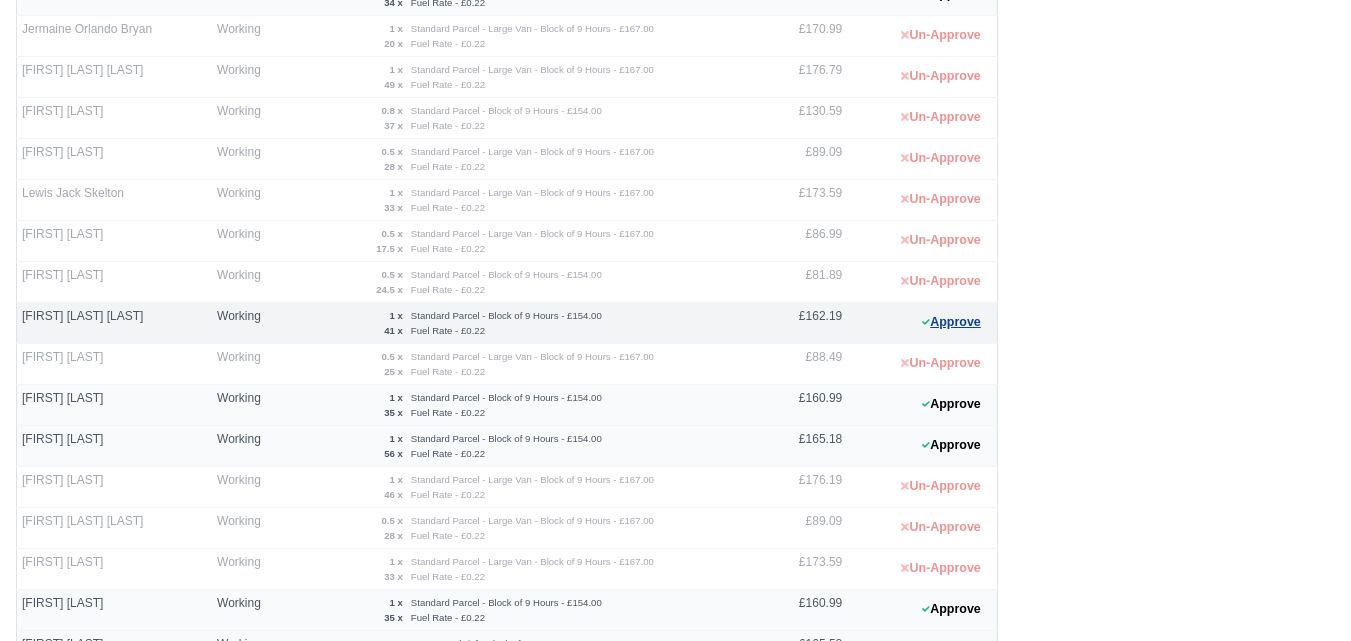click on "Approve" at bounding box center (951, 322) 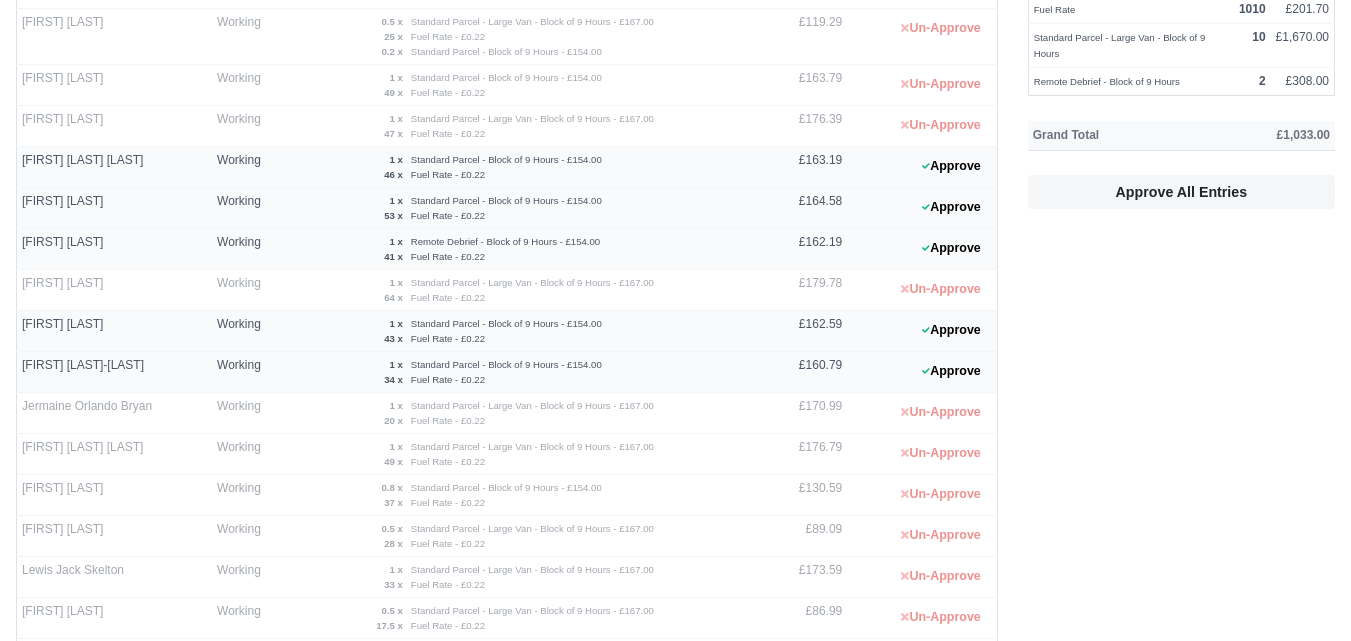scroll, scrollTop: 219, scrollLeft: 0, axis: vertical 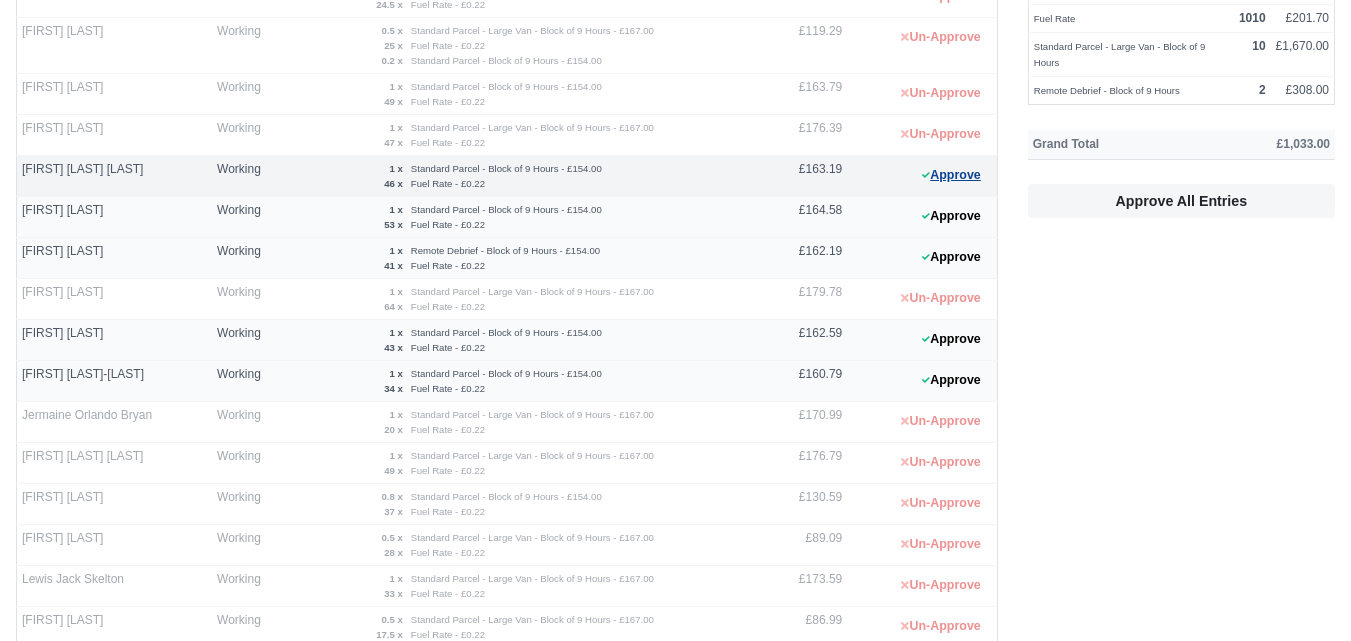 click on "Approve" at bounding box center (951, 175) 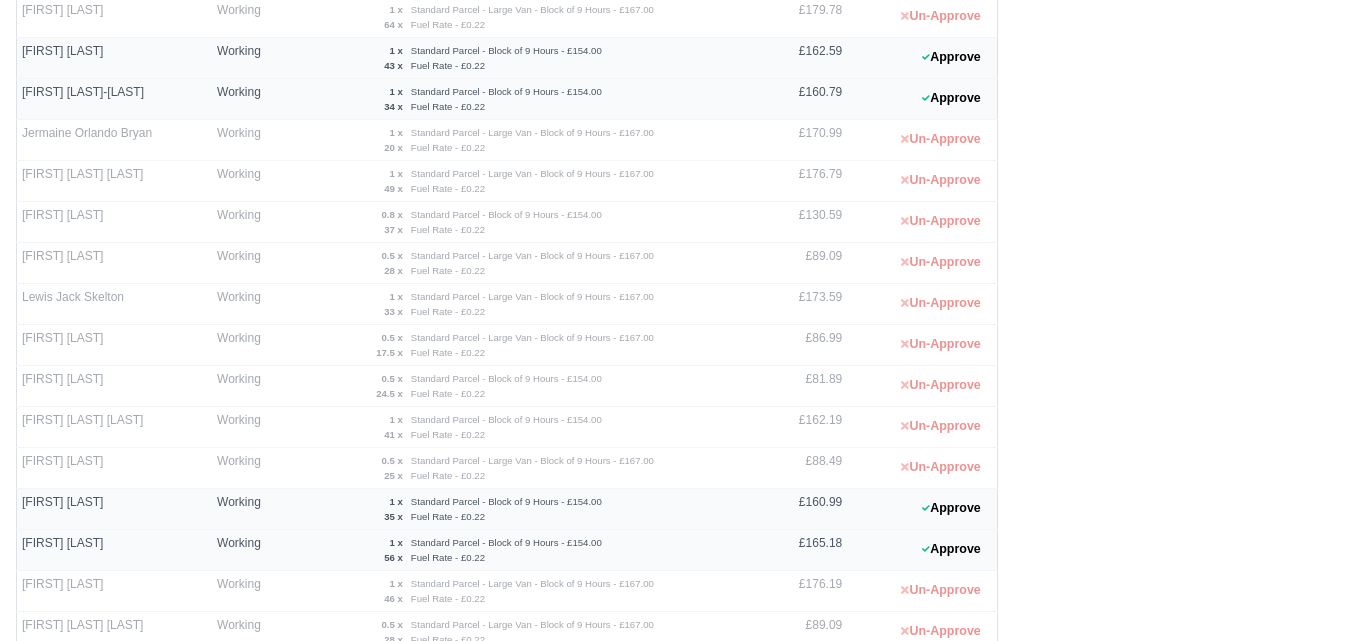 scroll, scrollTop: 700, scrollLeft: 0, axis: vertical 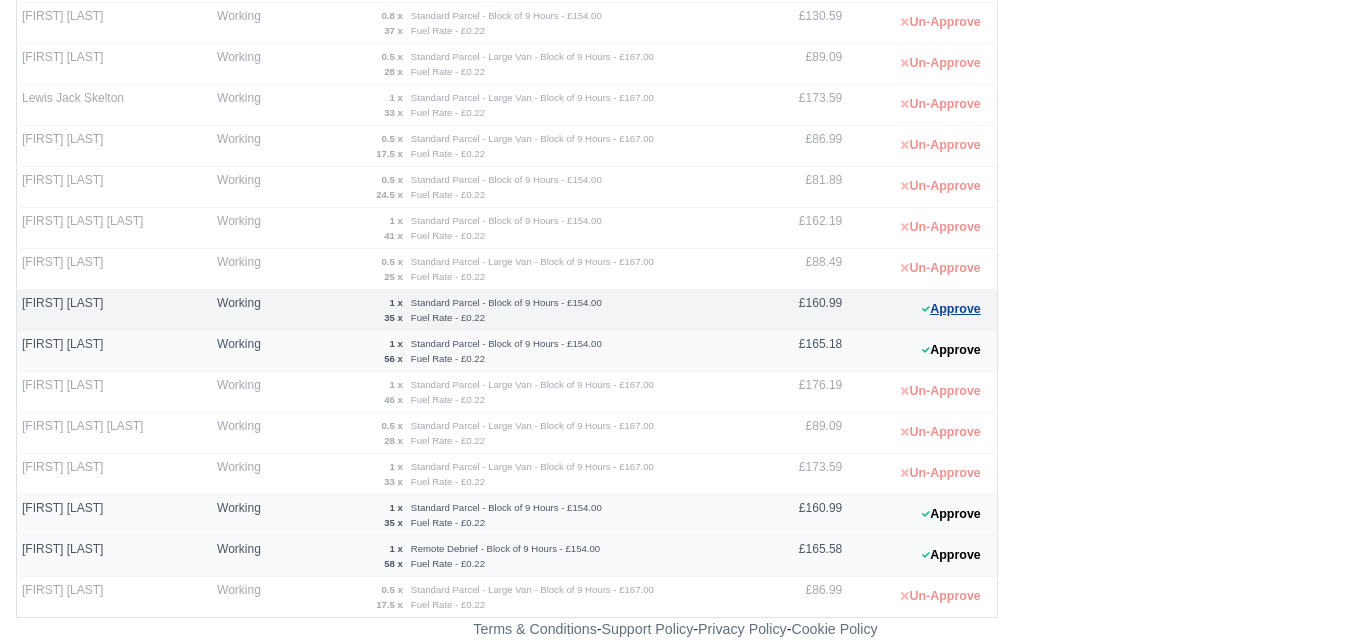 click on "Approve" at bounding box center [951, 309] 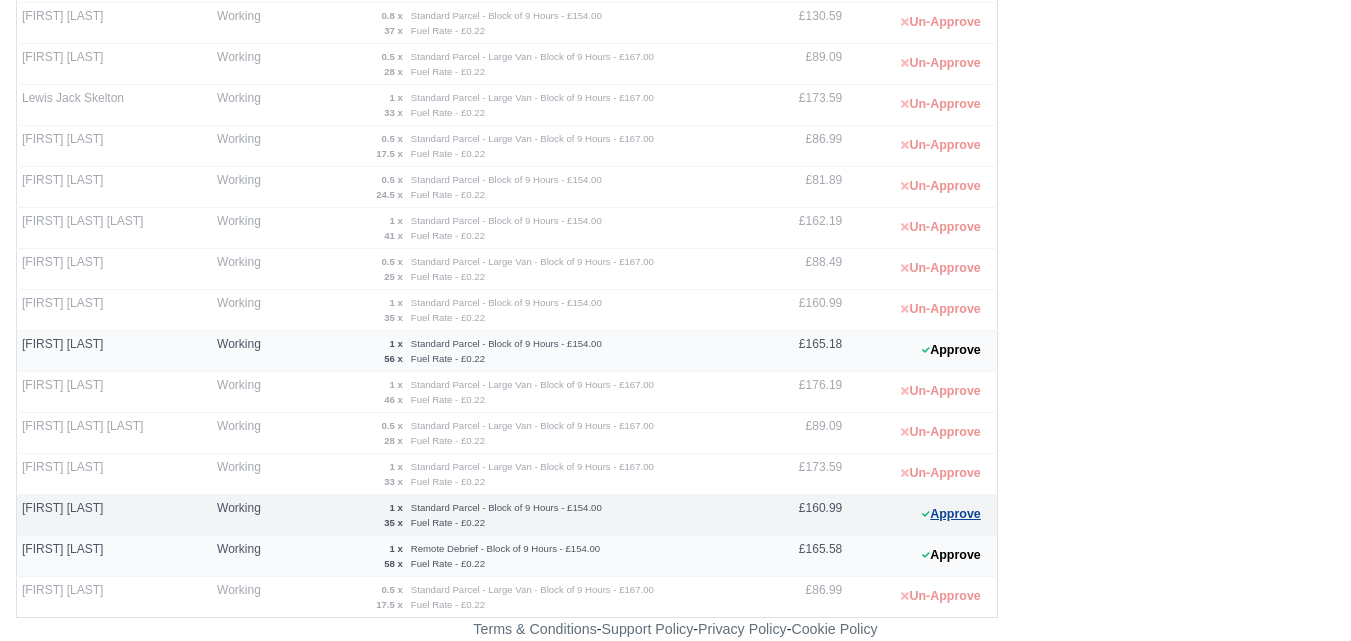 click on "Approve" at bounding box center [951, 514] 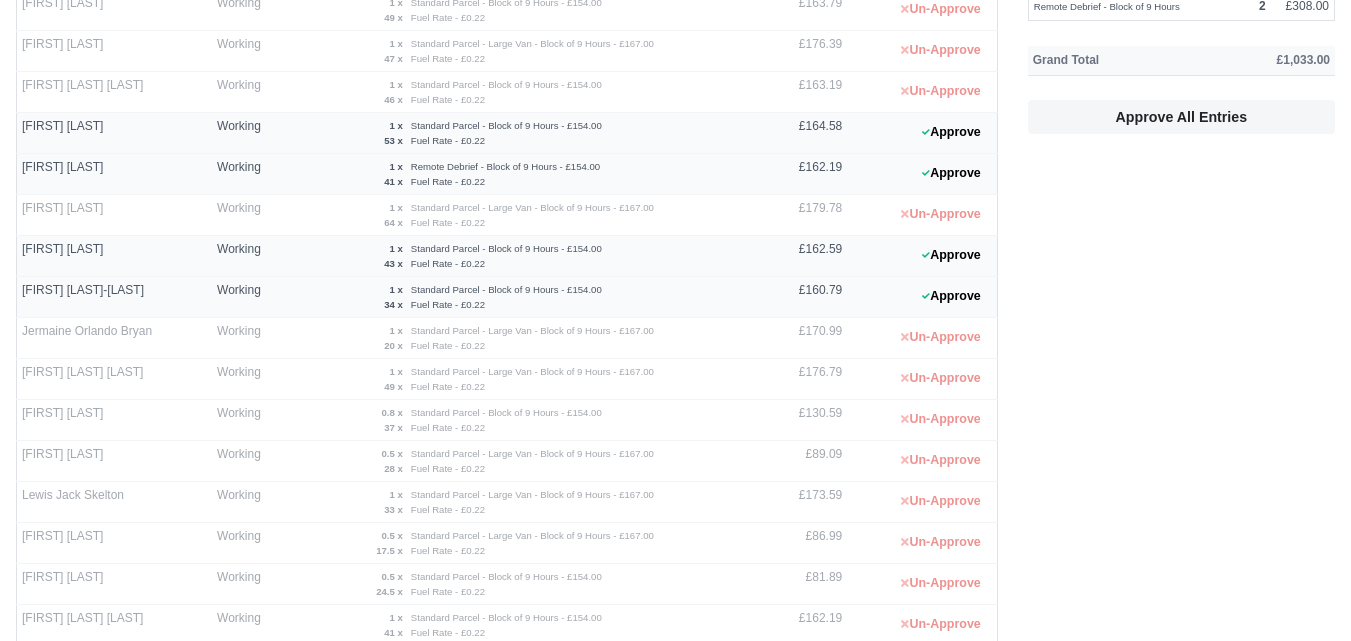 scroll, scrollTop: 259, scrollLeft: 0, axis: vertical 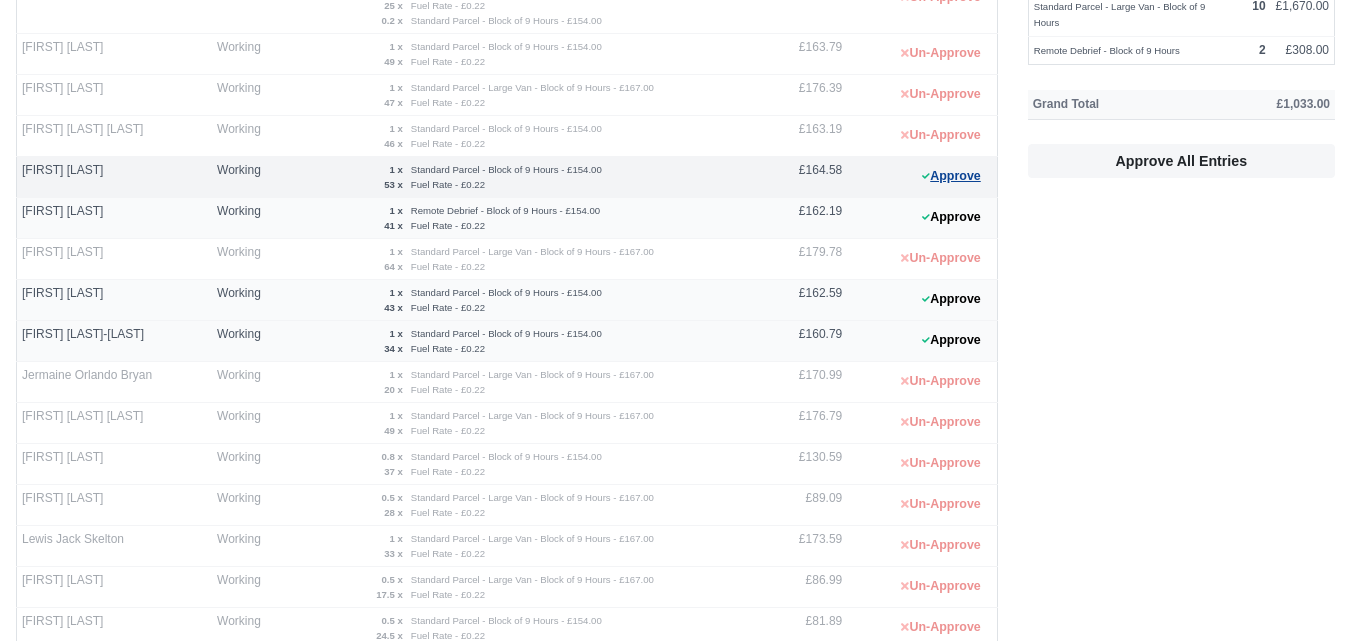 click on "Approve" at bounding box center [951, 176] 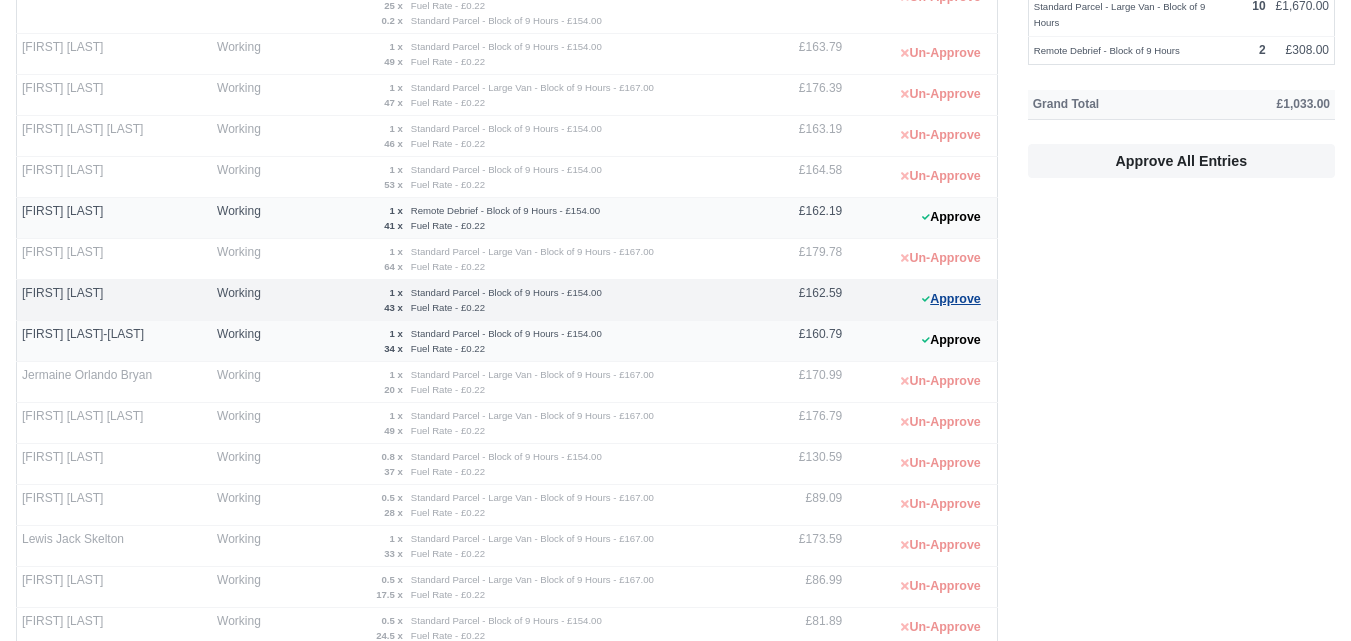 click on "Approve" at bounding box center [951, 299] 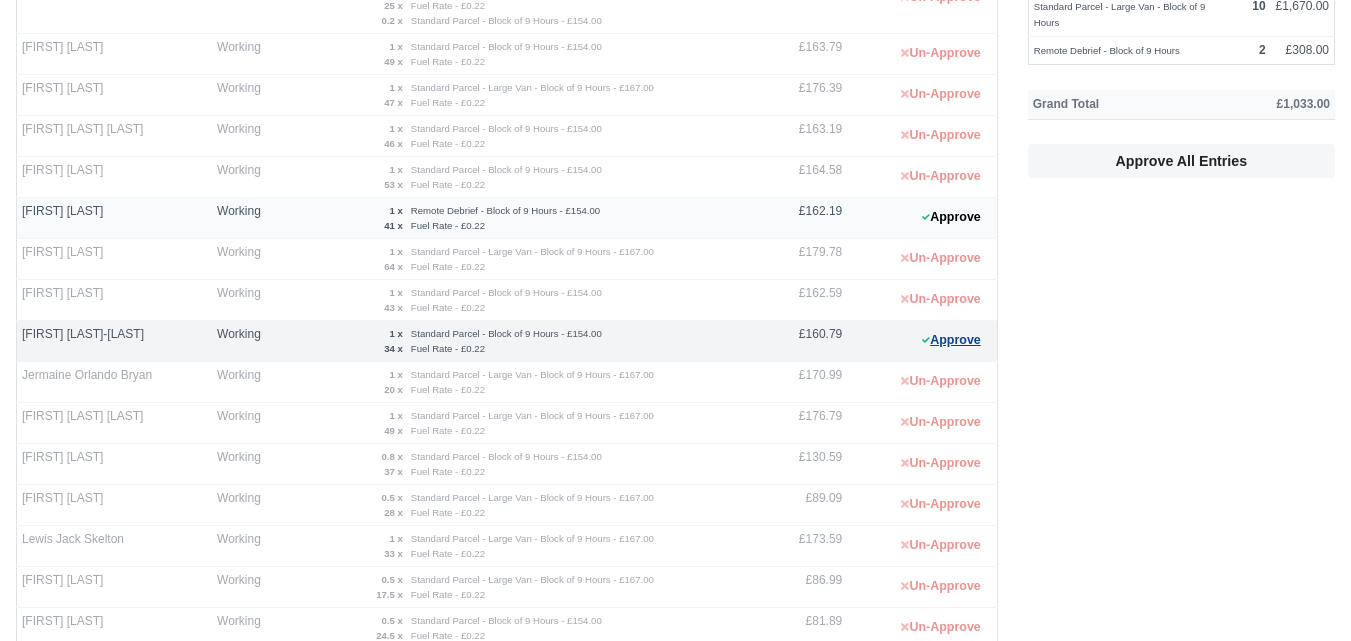 click on "Approve" at bounding box center [951, 340] 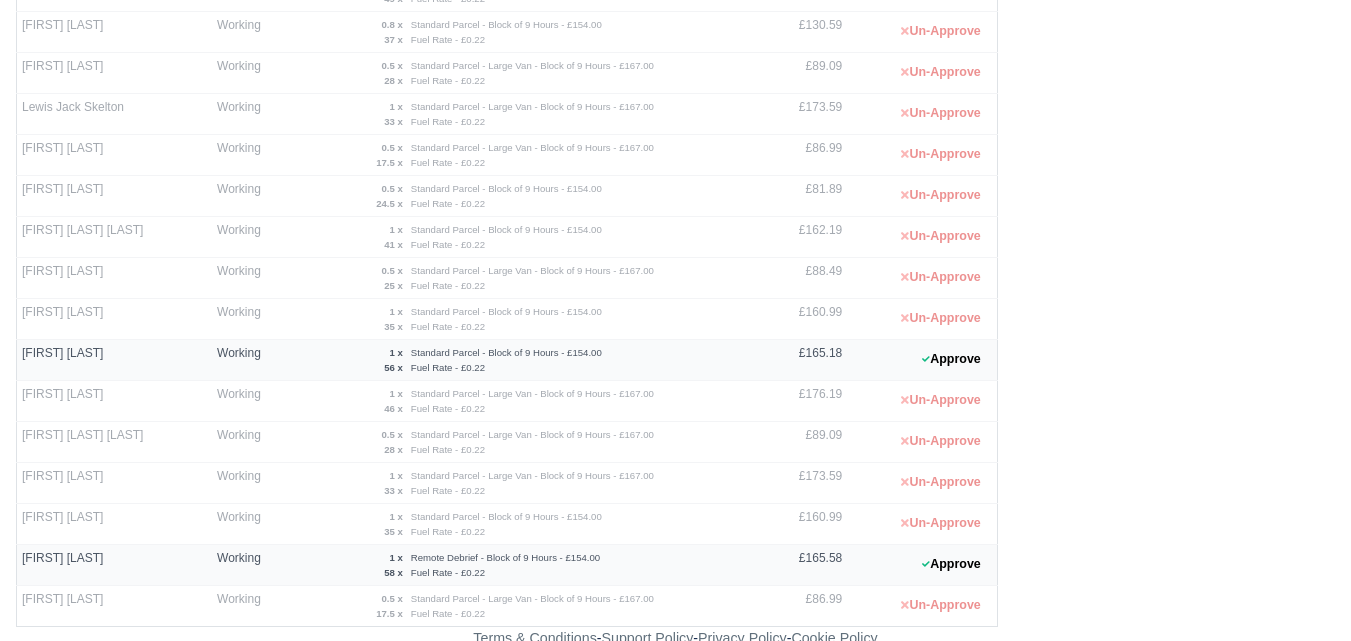 scroll, scrollTop: 700, scrollLeft: 0, axis: vertical 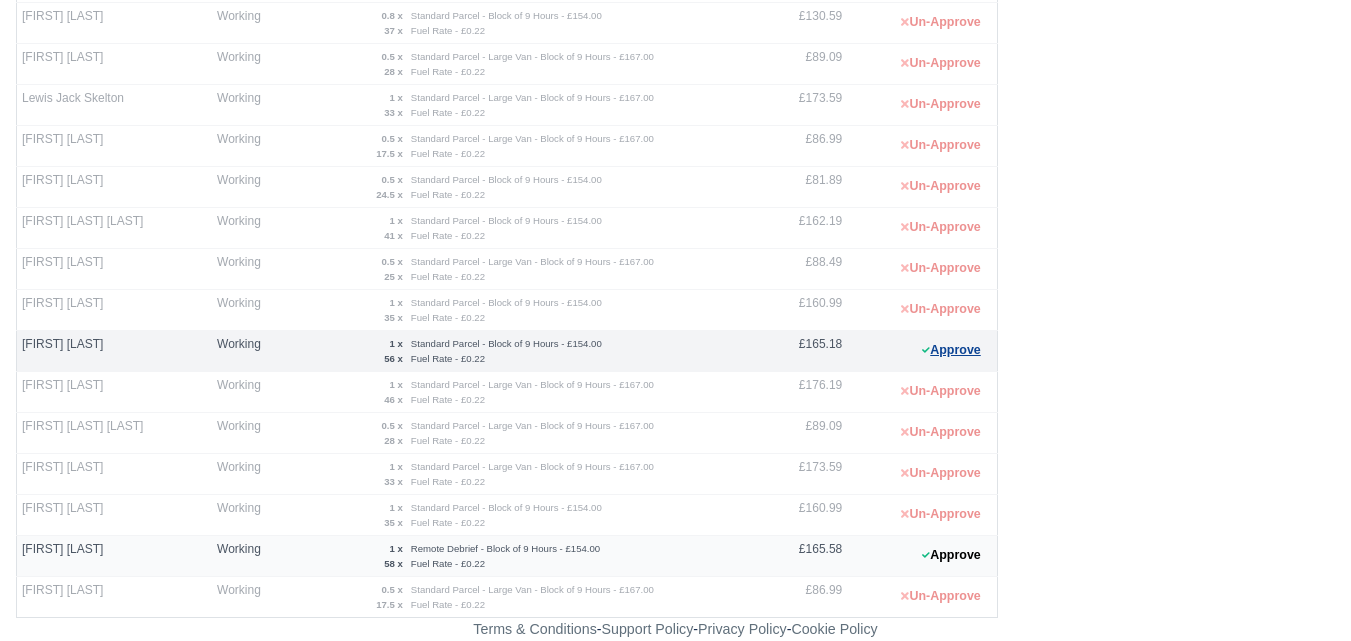 click on "Approve" at bounding box center (951, 350) 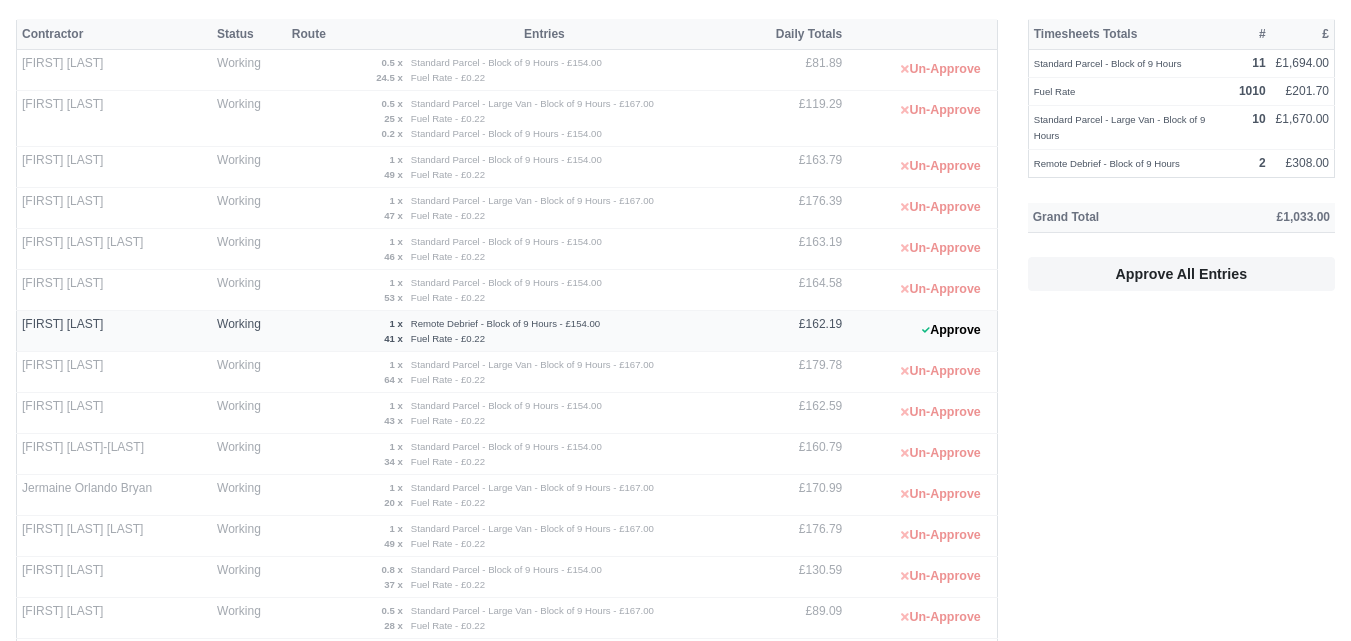 scroll, scrollTop: 122, scrollLeft: 0, axis: vertical 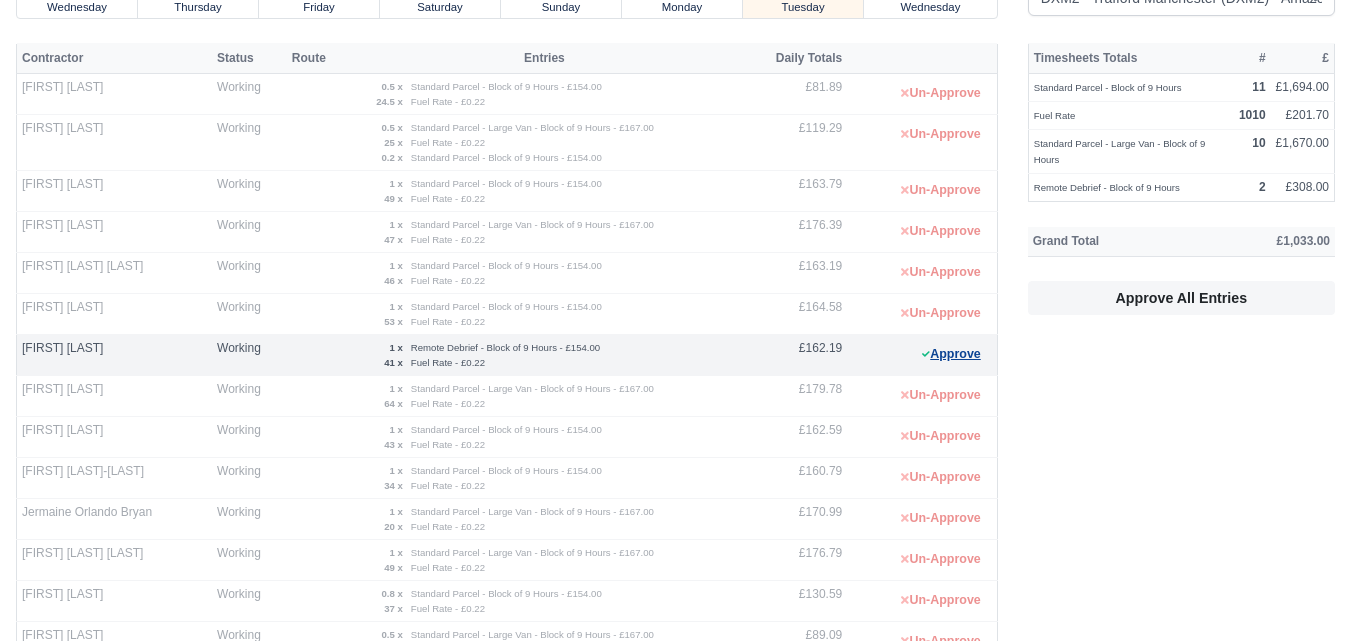 click on "Approve" at bounding box center [951, 354] 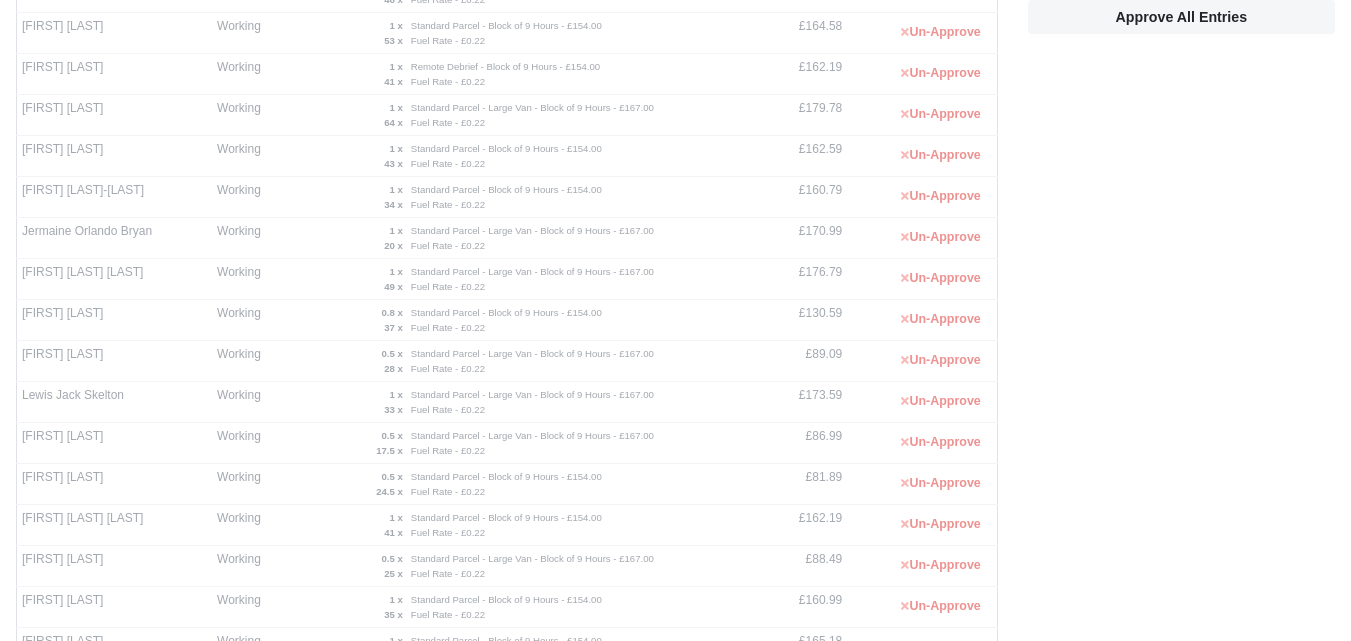 scroll, scrollTop: 700, scrollLeft: 0, axis: vertical 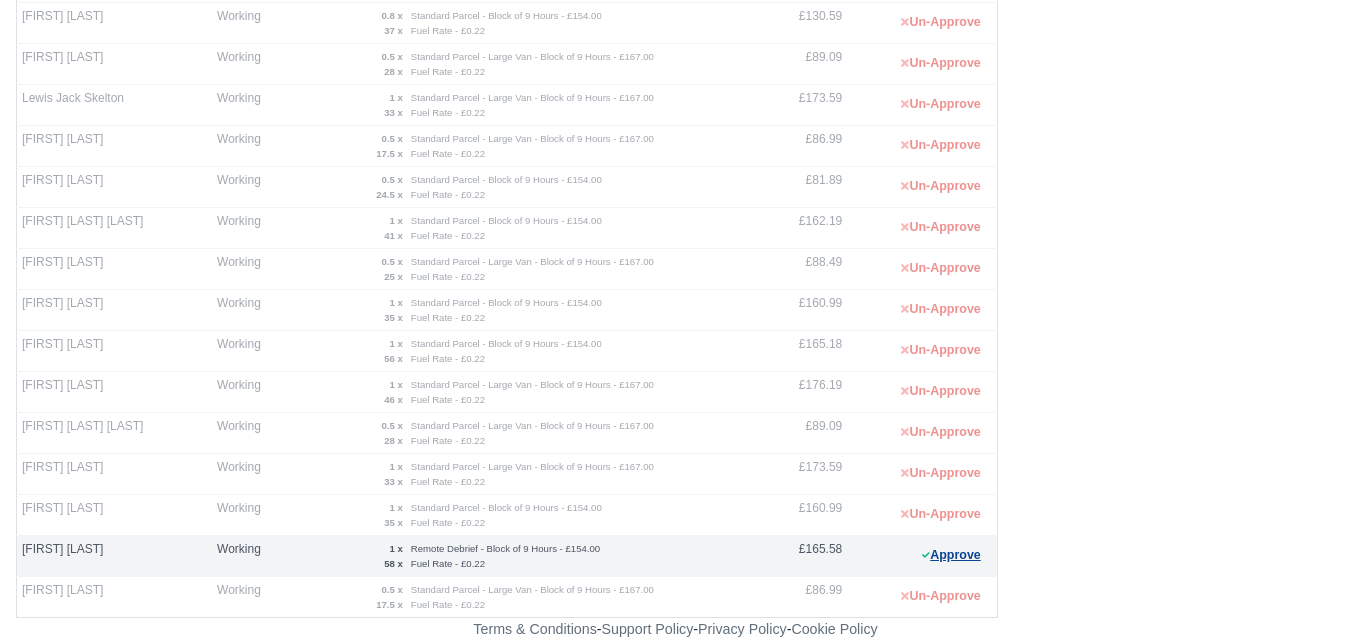 click on "Approve" at bounding box center (951, 555) 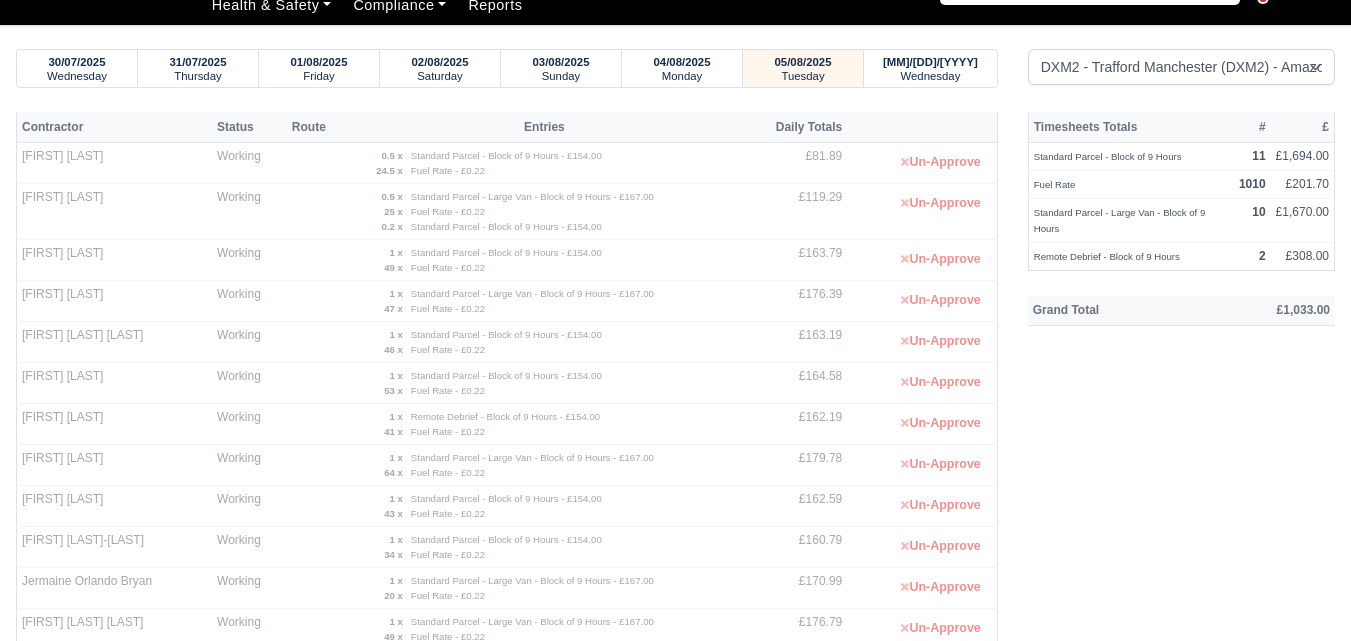 scroll, scrollTop: 0, scrollLeft: 0, axis: both 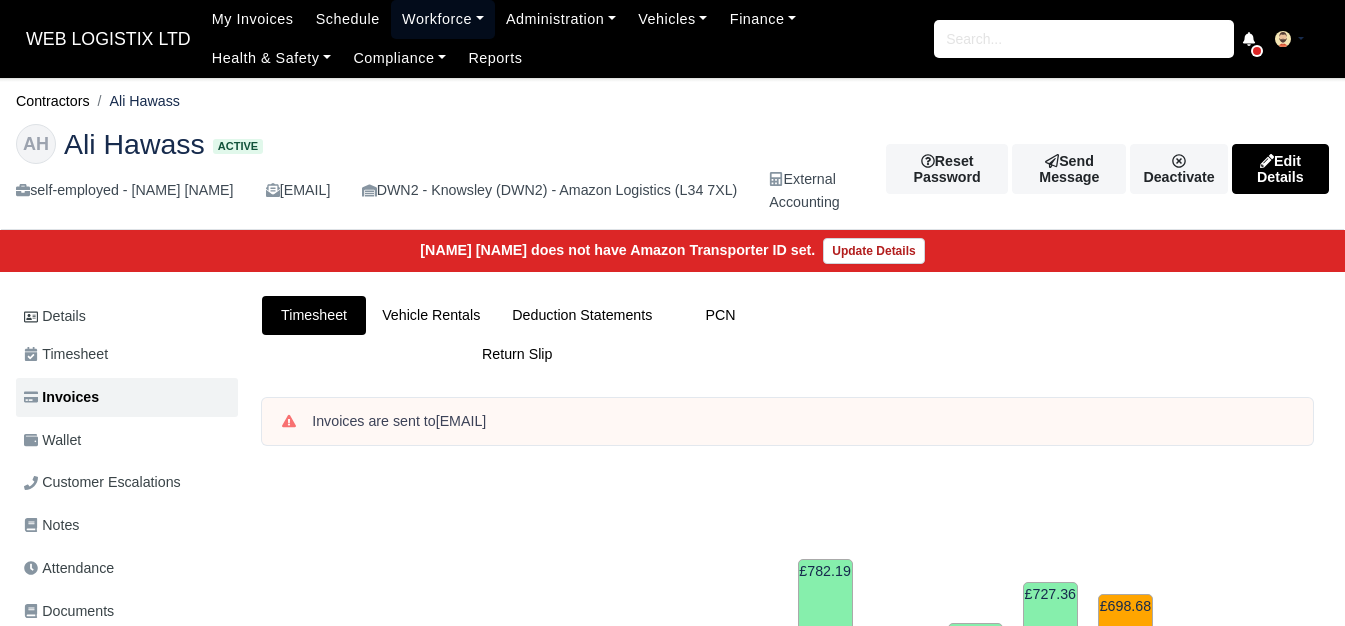 click on "Workforce" at bounding box center [443, 19] 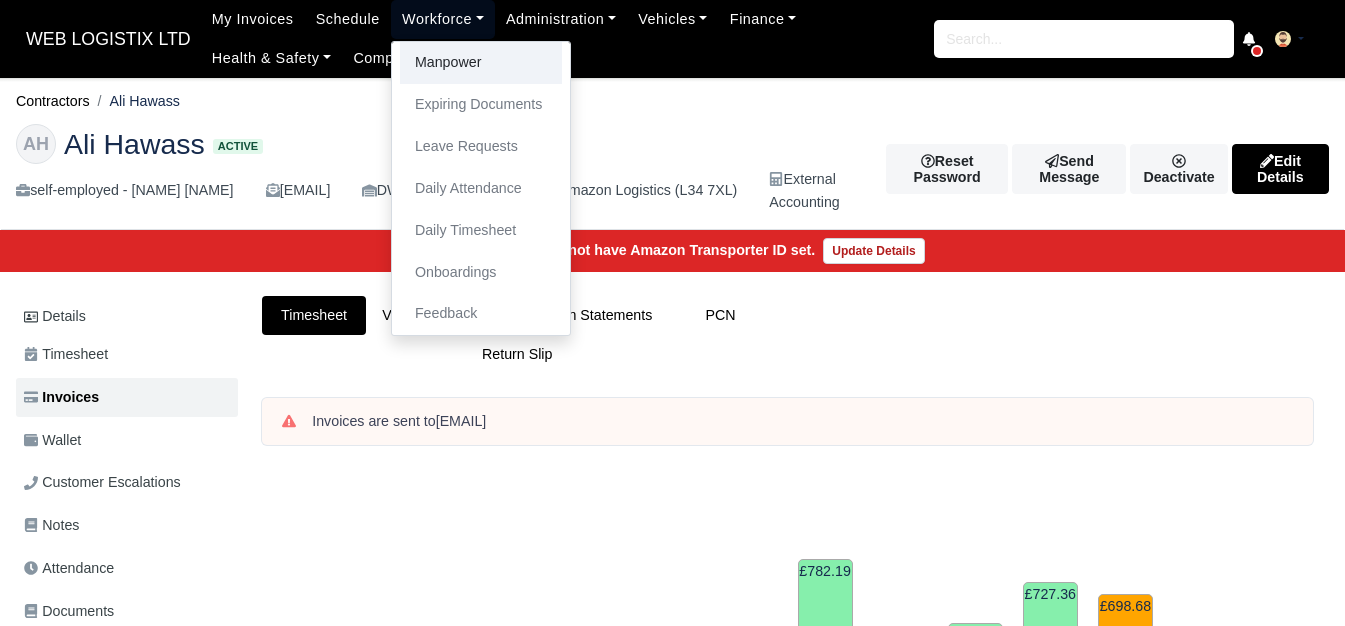 click on "Manpower" at bounding box center (481, 63) 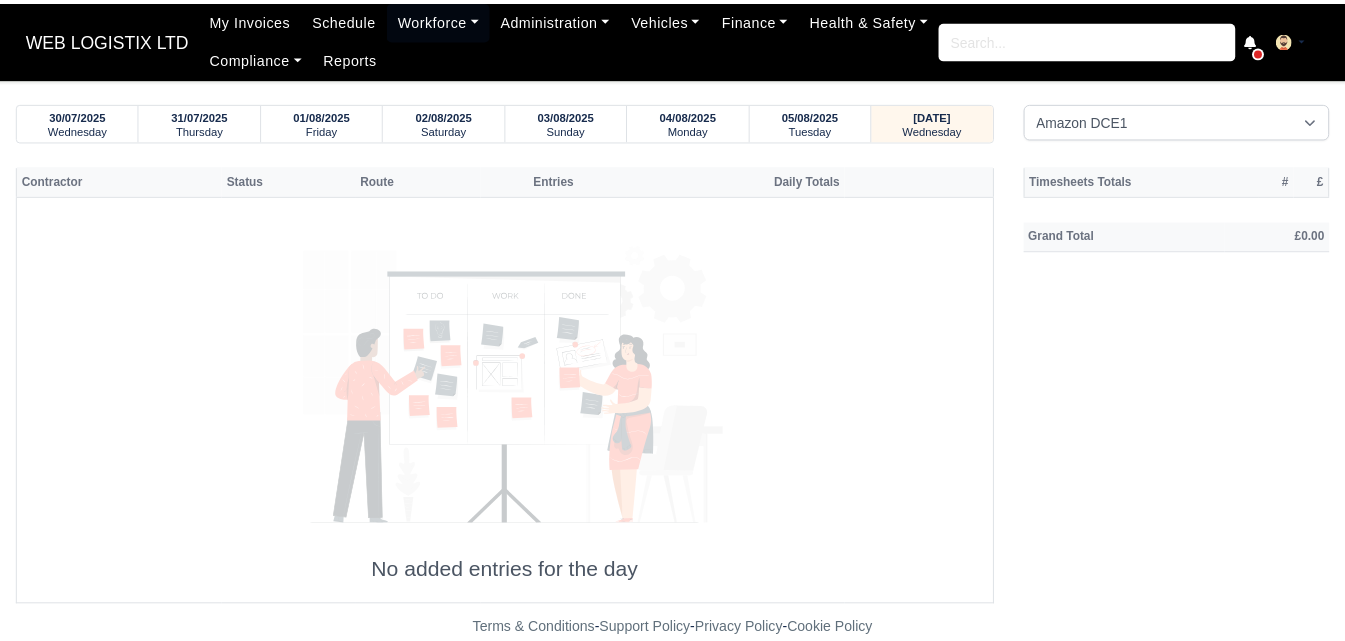 scroll, scrollTop: 0, scrollLeft: 0, axis: both 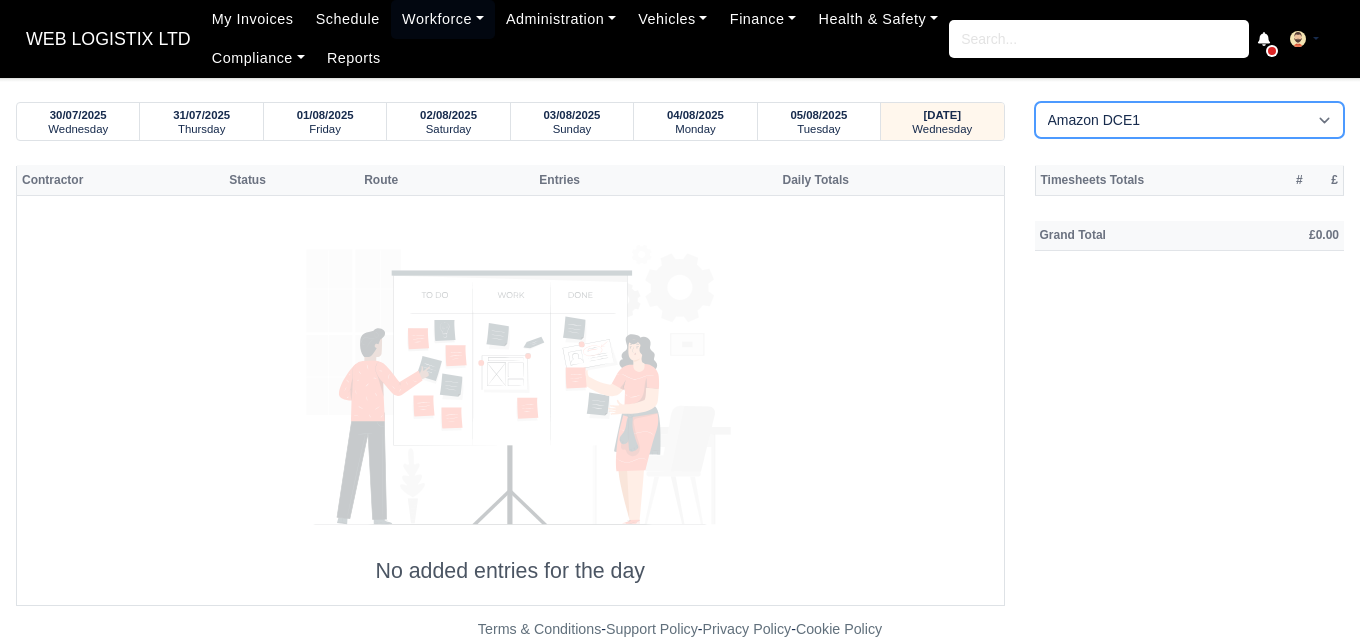 click on "Amazon DCE1
DWN2 - Knowsley (DWN2) - Amazon Logistics (L34 7XL)
DXM2 - Trafford Manchester (DXM2) - Amazon Logistics" at bounding box center (1190, 120) 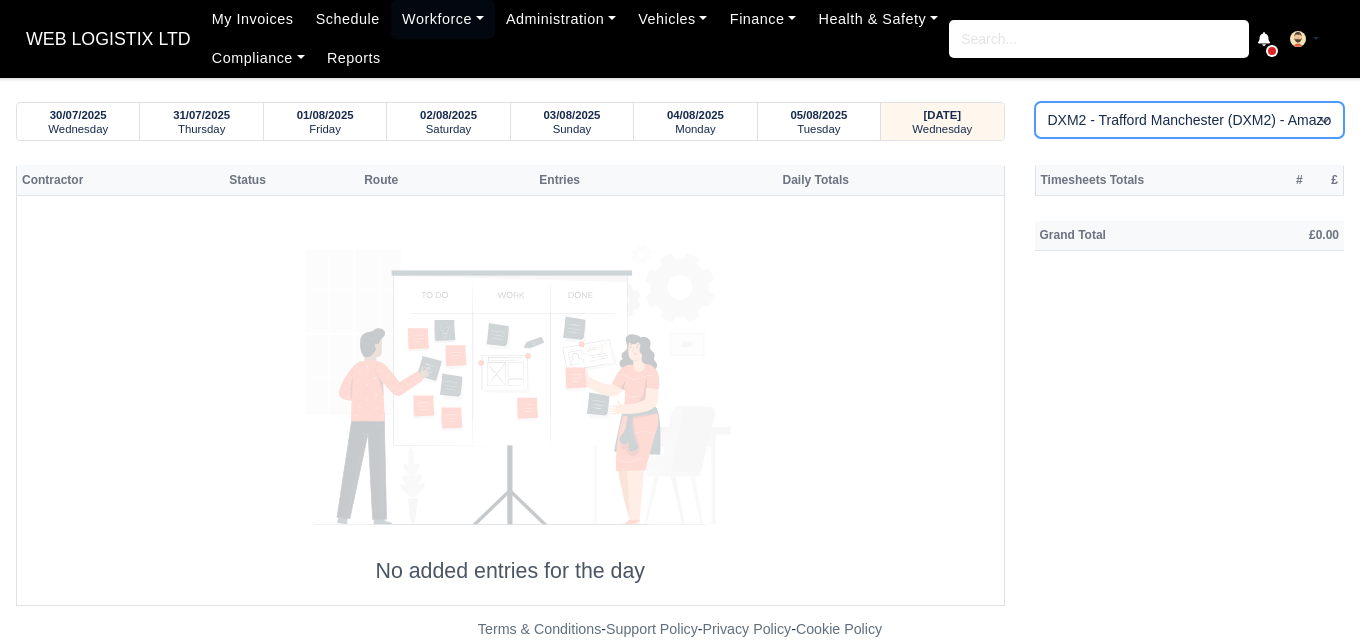 click on "Amazon DCE1
DWN2 - Knowsley (DWN2) - Amazon Logistics (L34 7XL)
DXM2 - Trafford Manchester (DXM2) - Amazon Logistics" at bounding box center [1190, 120] 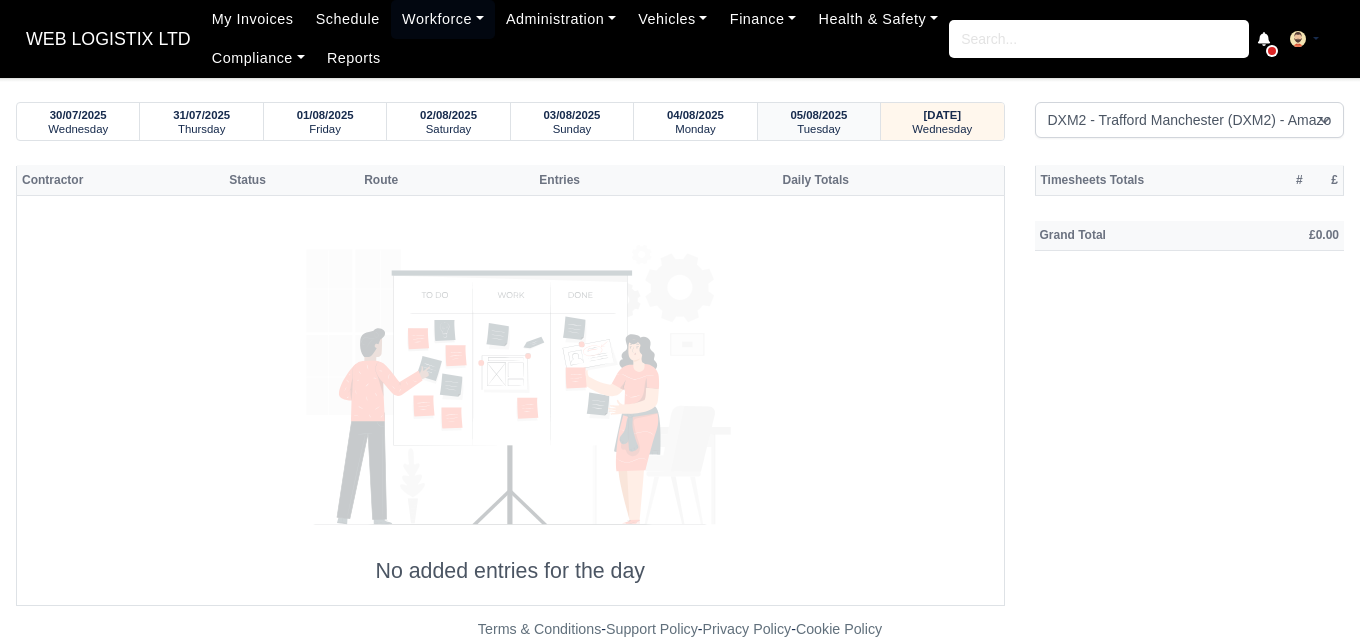 click on "[DATE]
[DAY]" at bounding box center [819, 121] 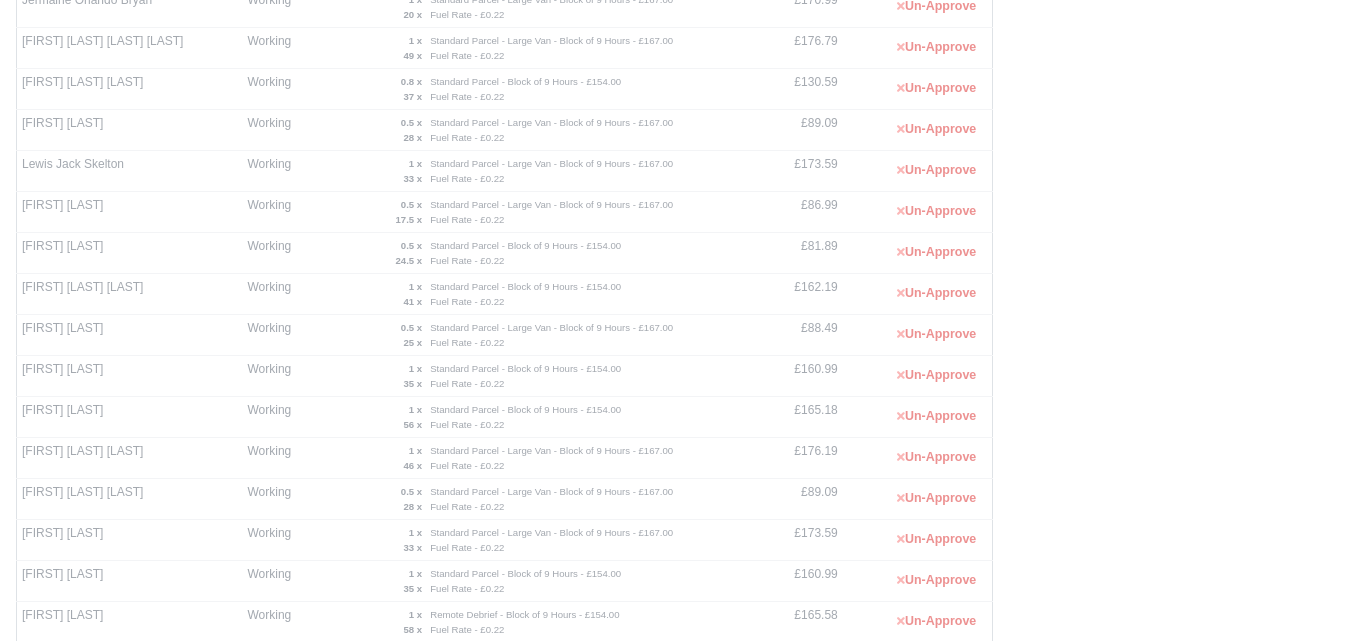 scroll, scrollTop: 600, scrollLeft: 0, axis: vertical 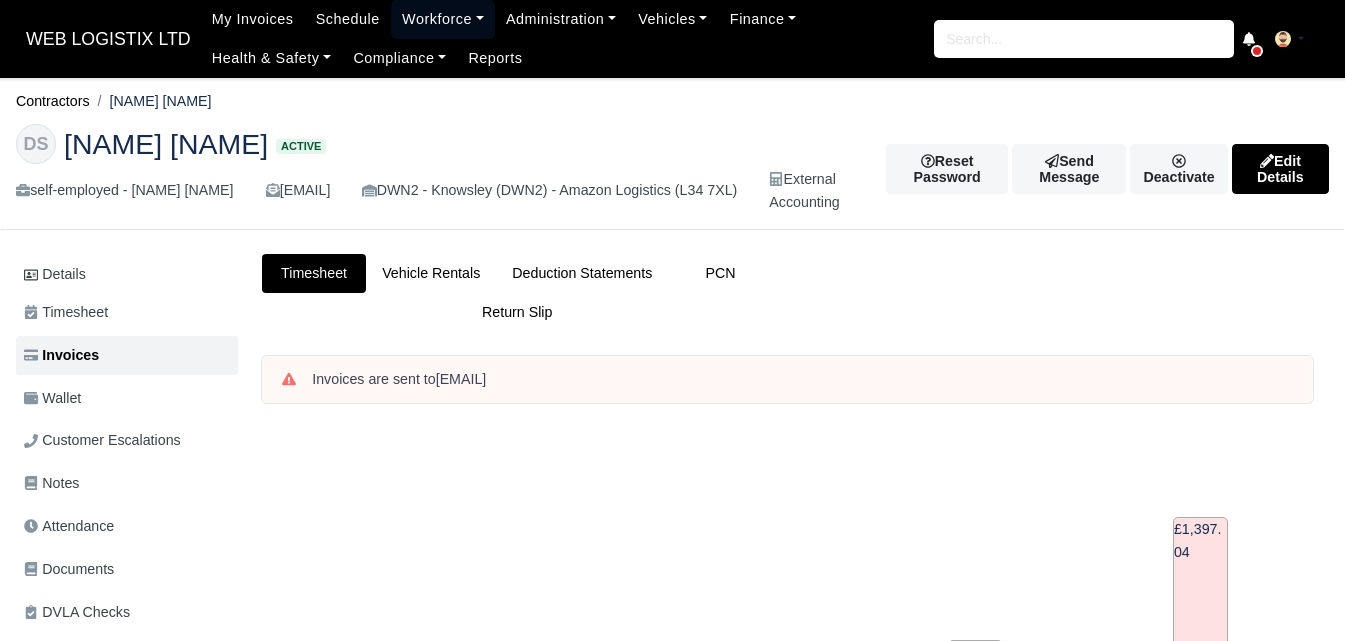 click on "Workforce" at bounding box center [443, 19] 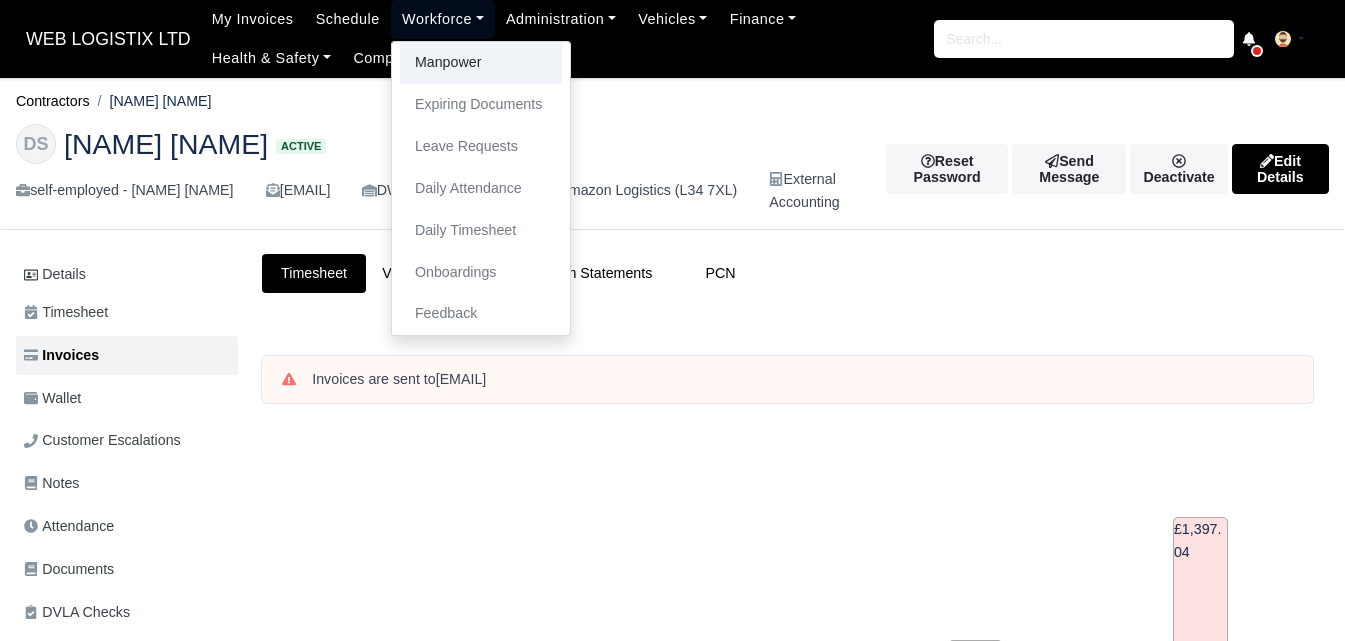 click on "Manpower" at bounding box center [481, 63] 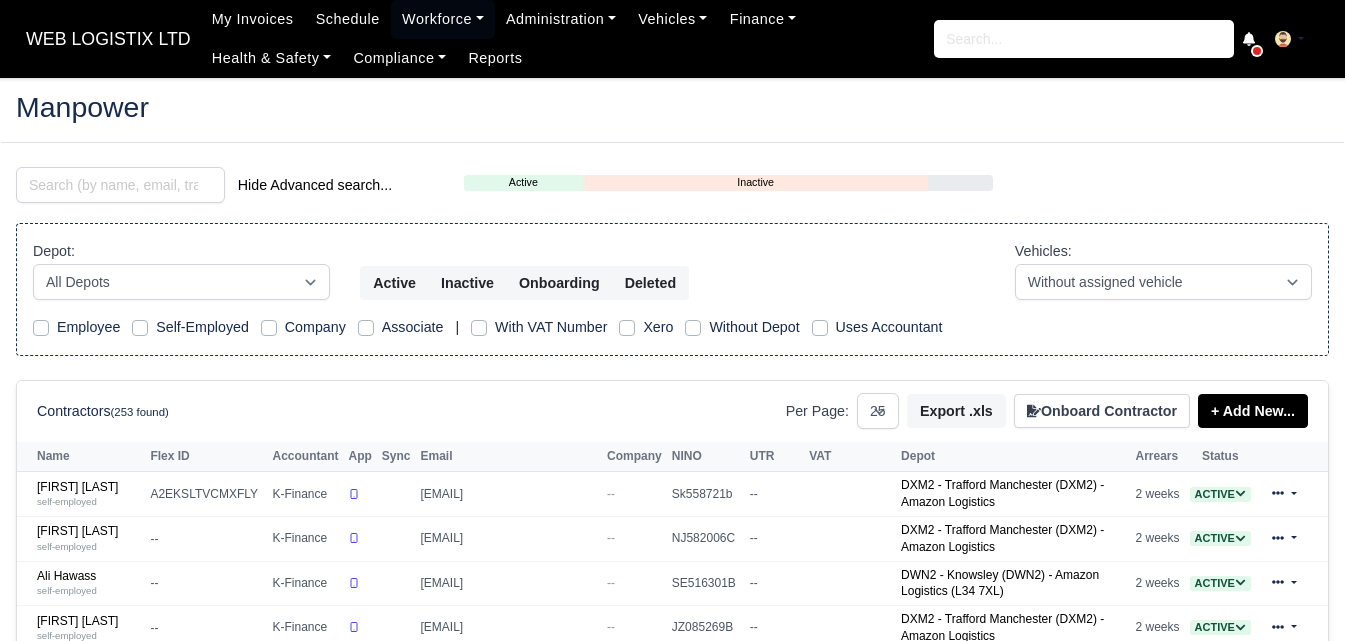 select on "25" 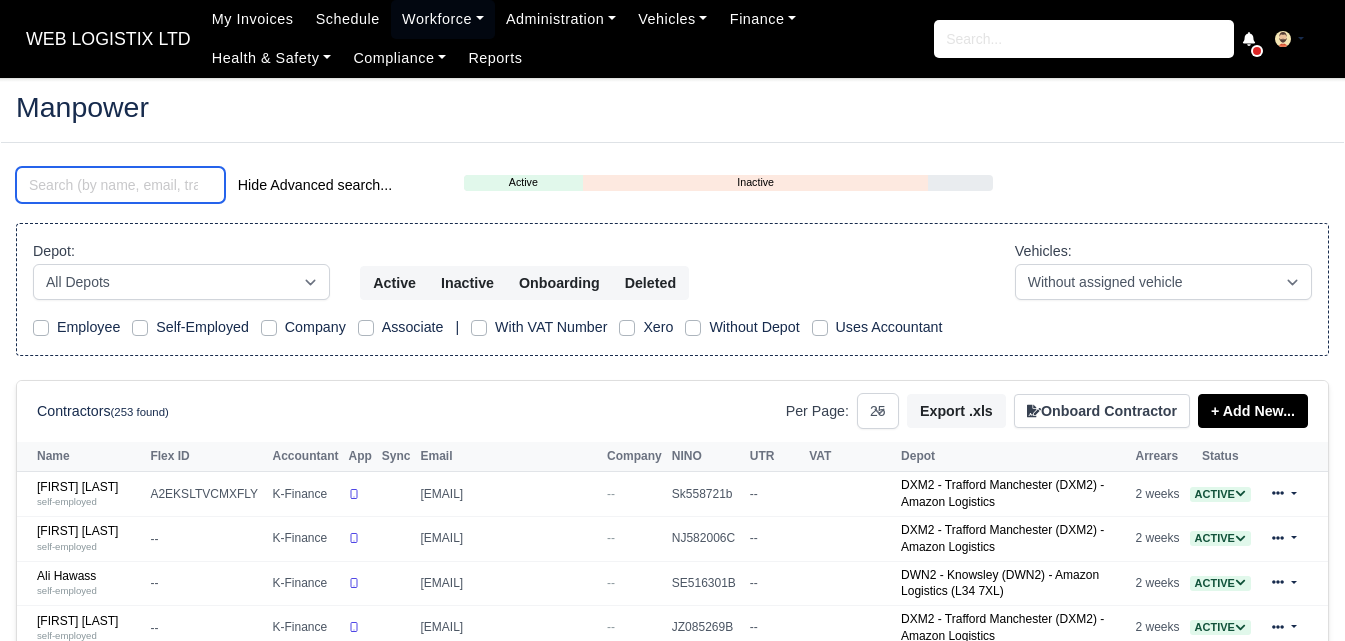 click at bounding box center (120, 185) 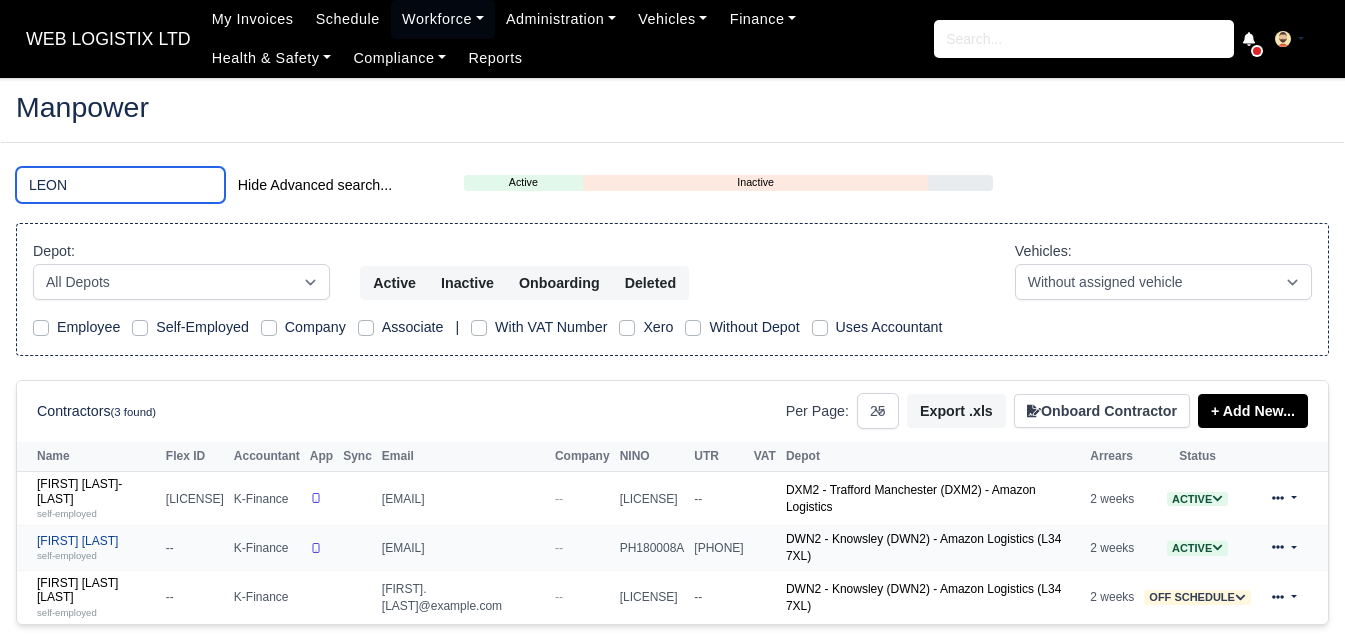 type on "LEON" 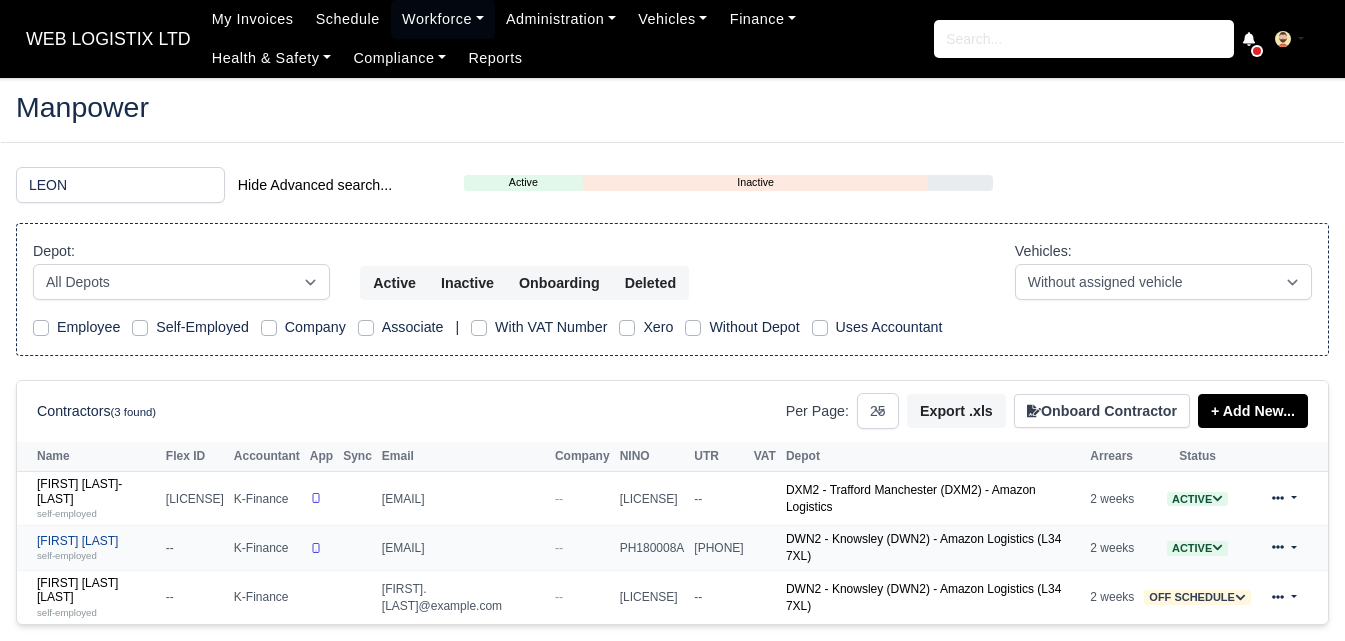 click on "[FIRST] [LAST]
self-employed" at bounding box center (96, 548) 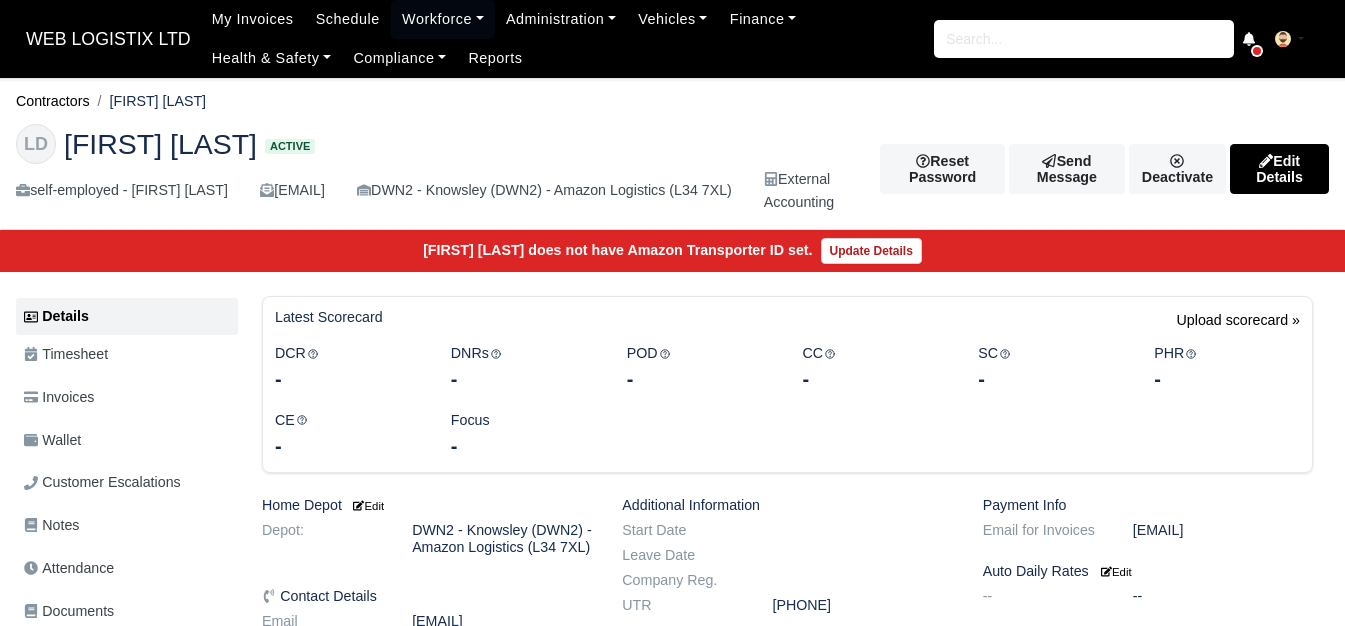 scroll, scrollTop: 0, scrollLeft: 0, axis: both 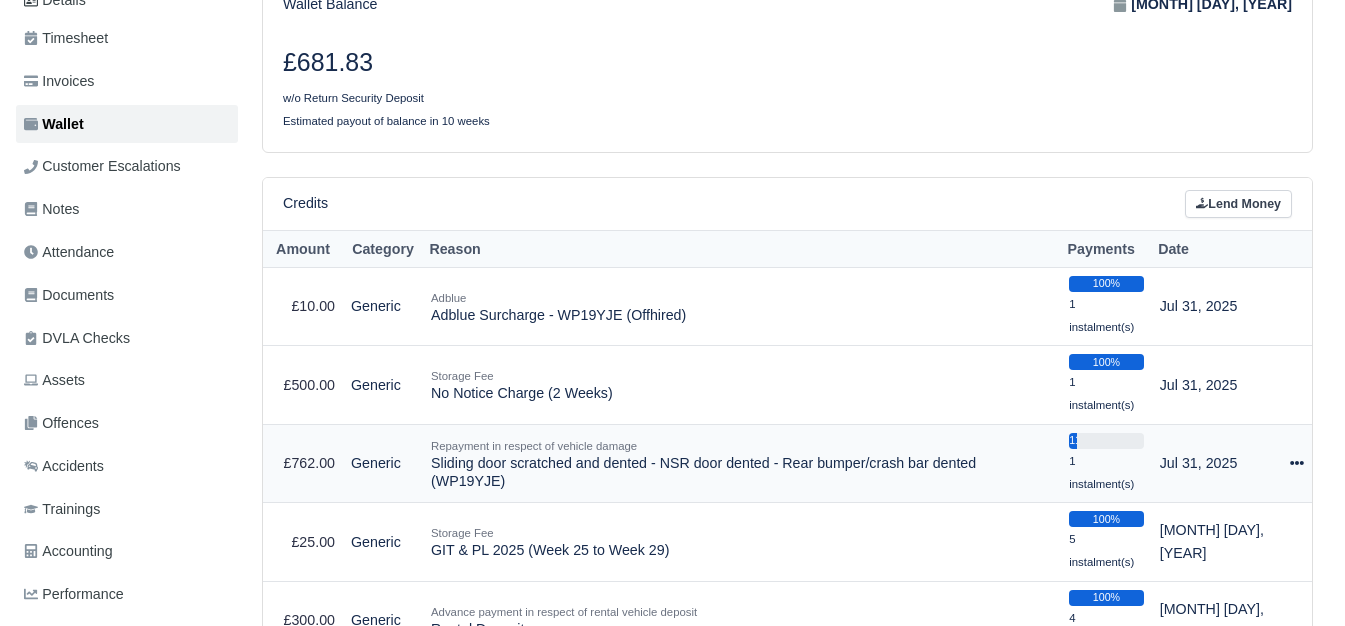 drag, startPoint x: 984, startPoint y: 432, endPoint x: 1039, endPoint y: 430, distance: 55.03635 